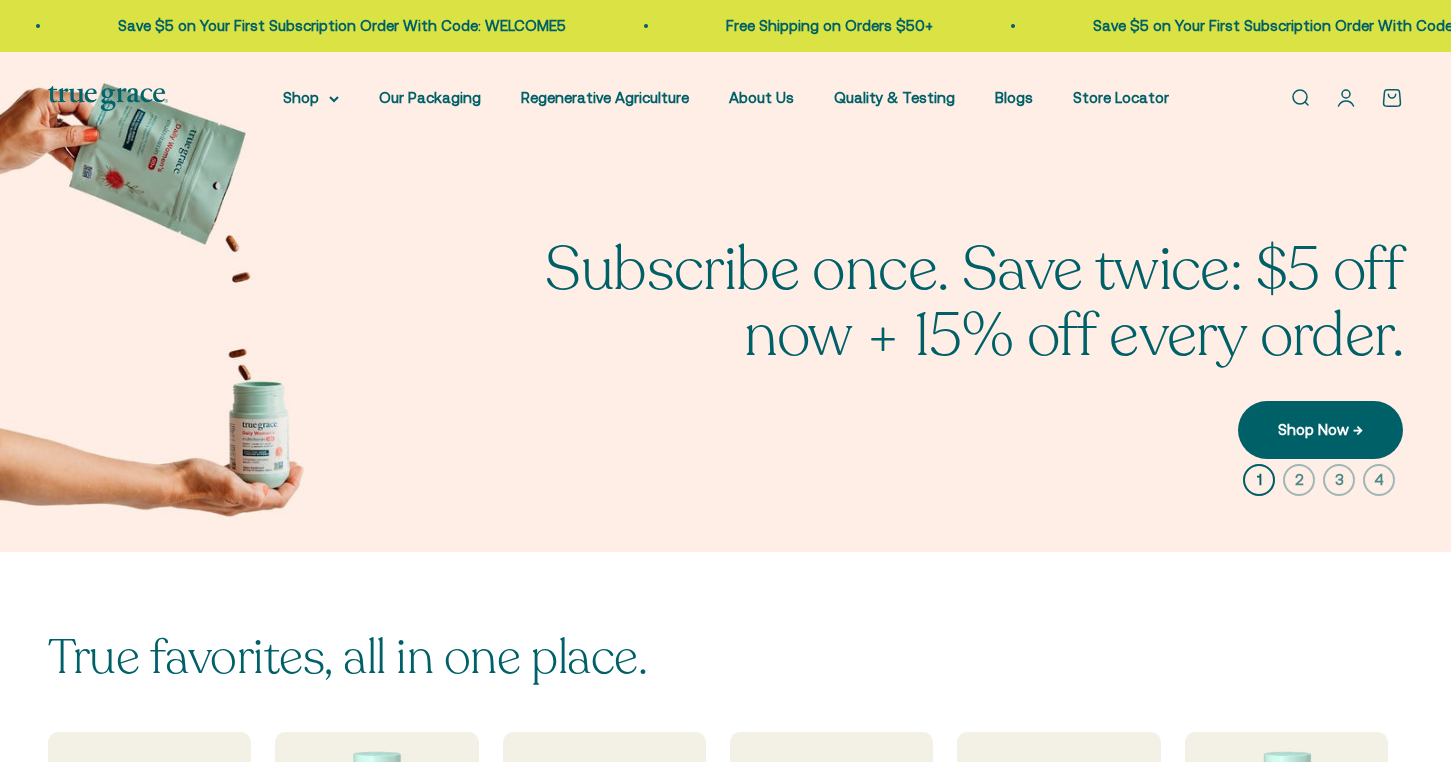 scroll, scrollTop: 0, scrollLeft: 0, axis: both 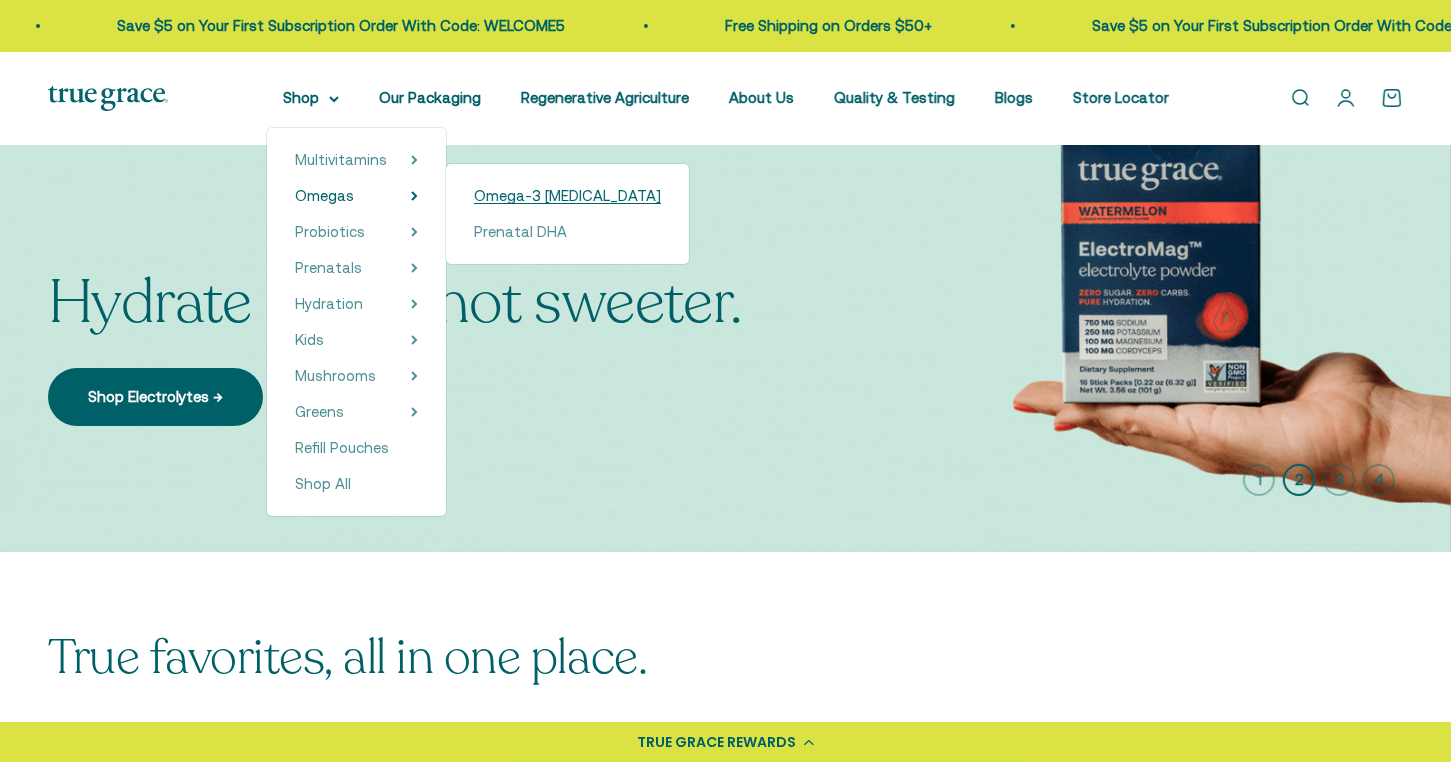 click on "Omega-3 [MEDICAL_DATA]" at bounding box center [567, 195] 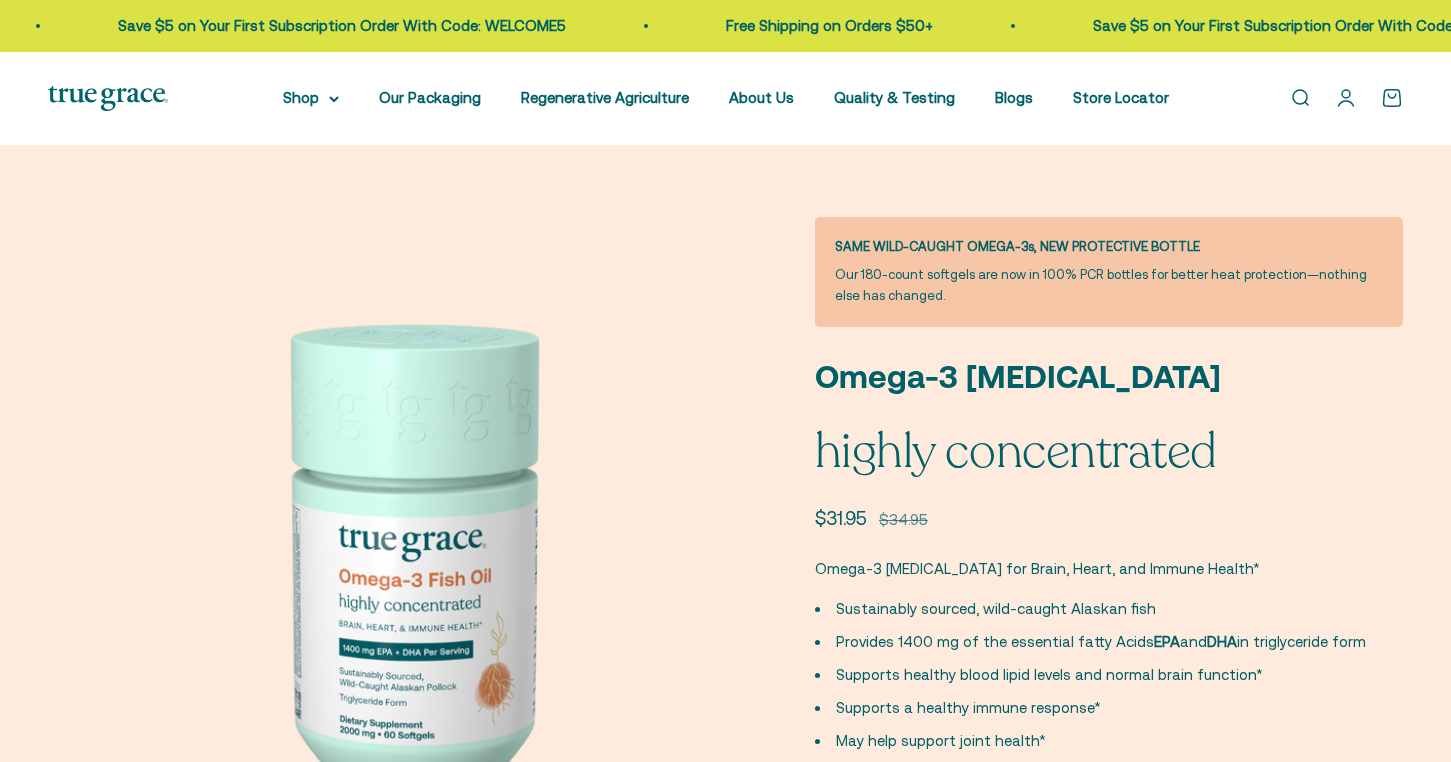 scroll, scrollTop: 0, scrollLeft: 0, axis: both 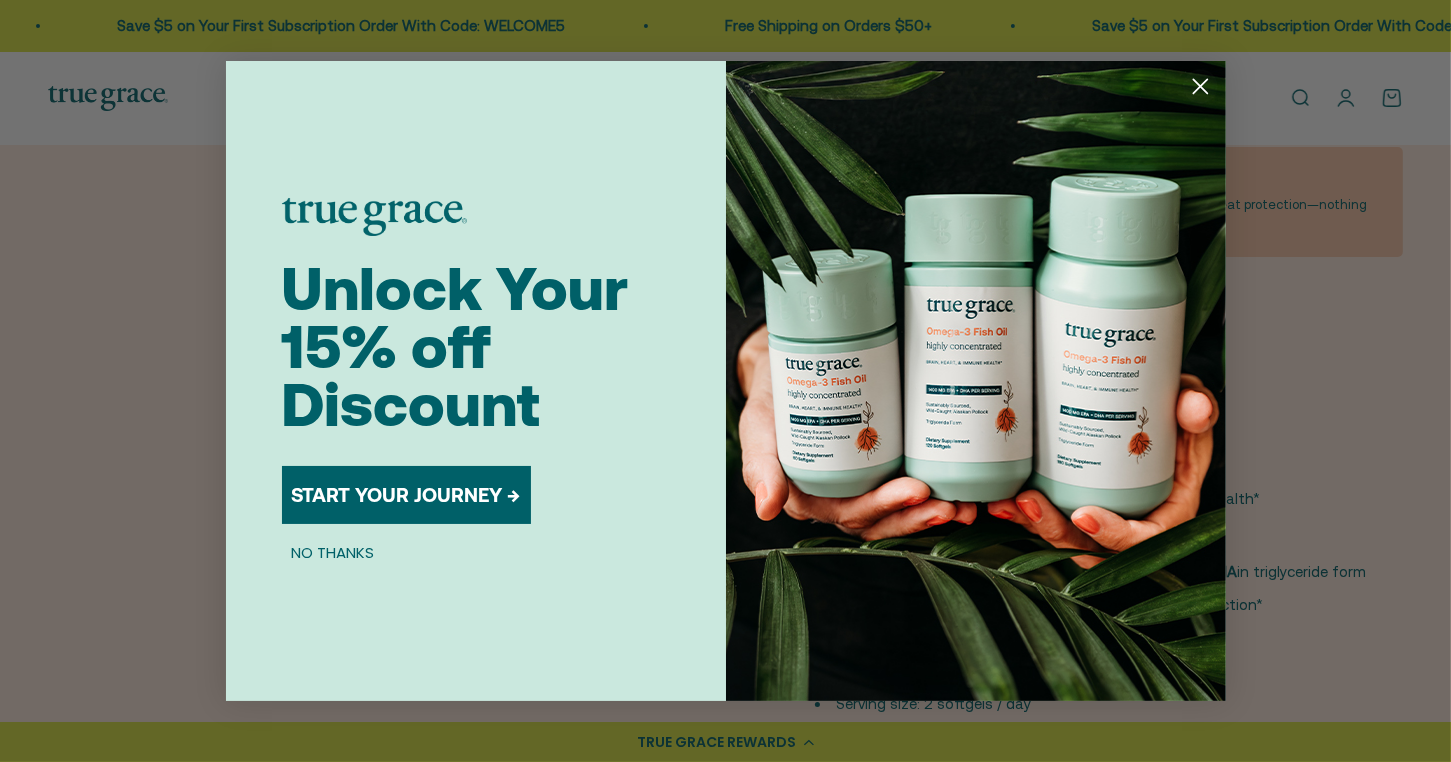 click 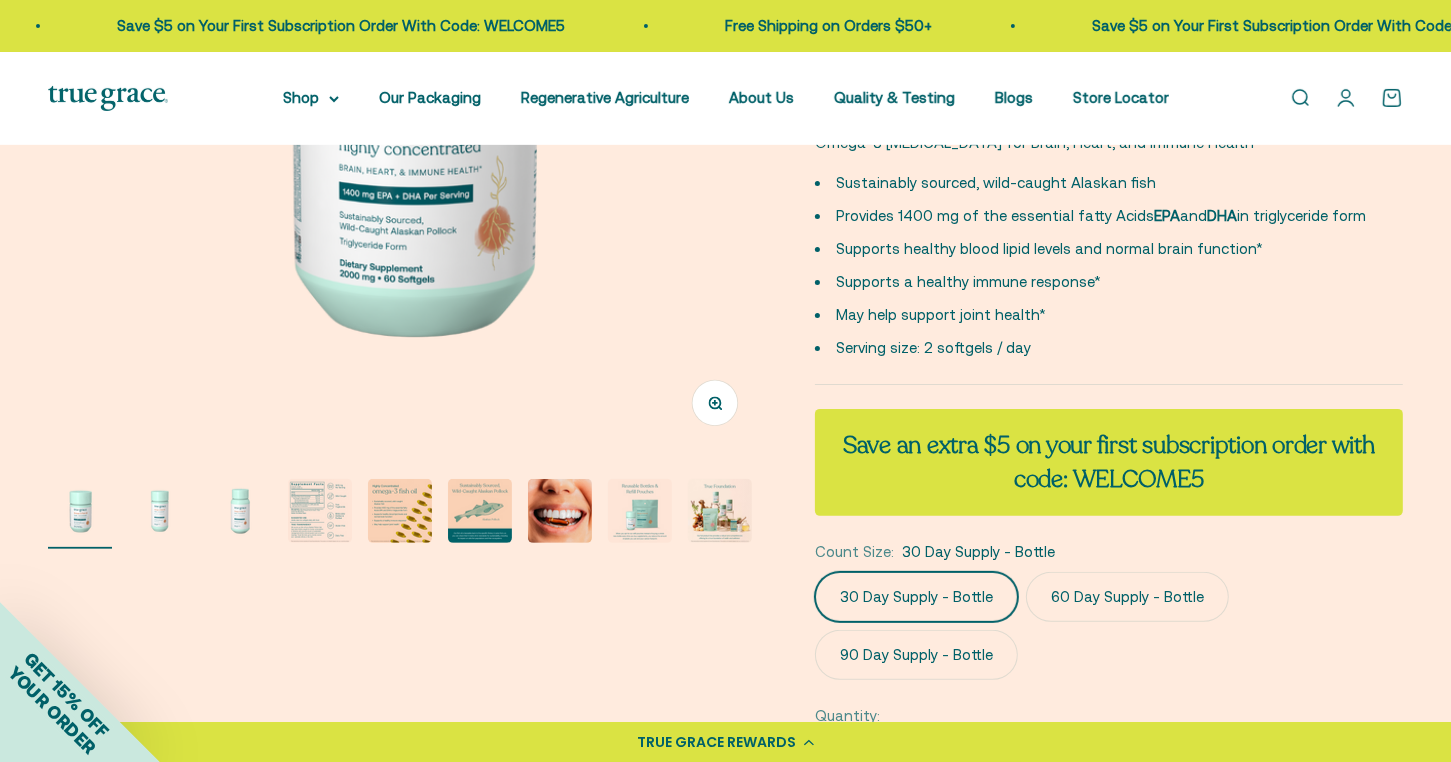 scroll, scrollTop: 458, scrollLeft: 0, axis: vertical 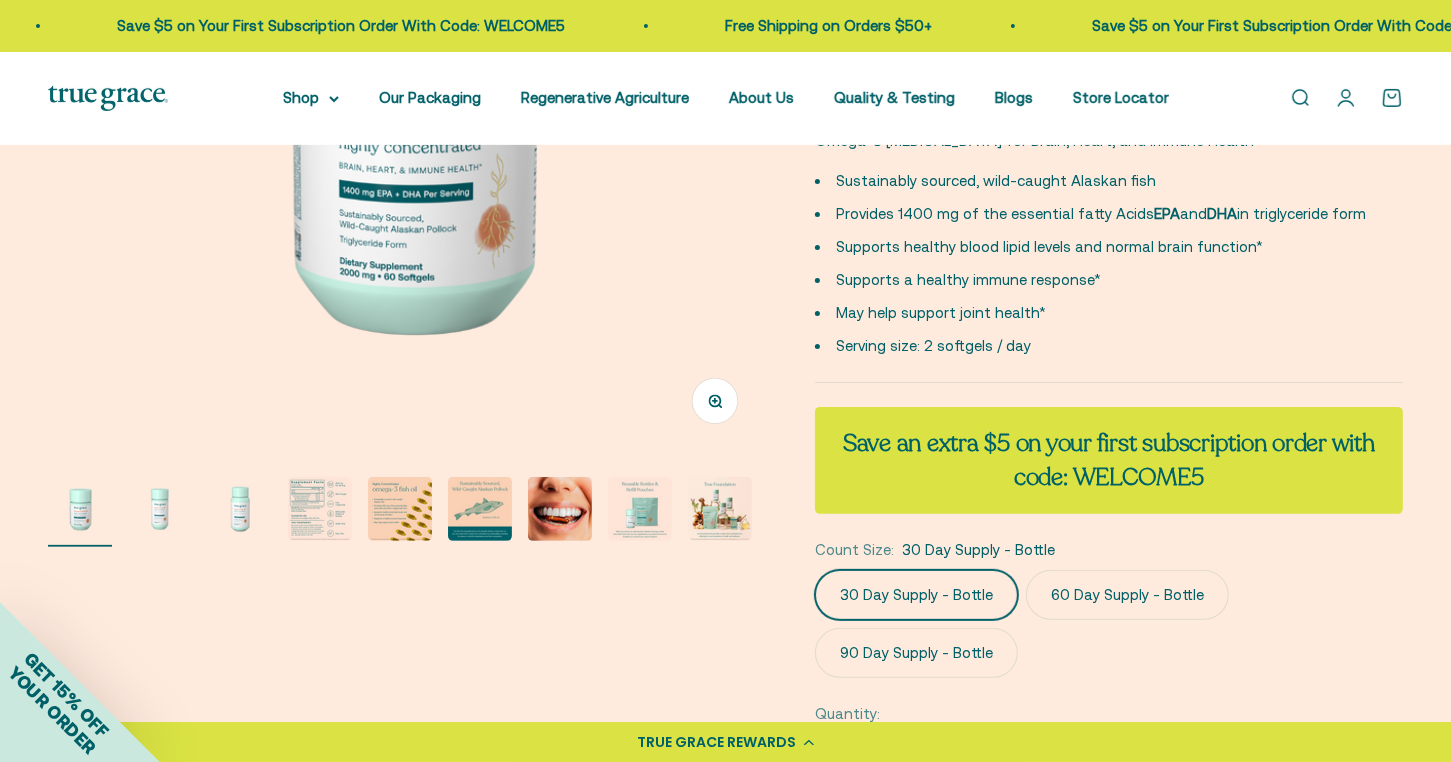 click at bounding box center (320, 509) 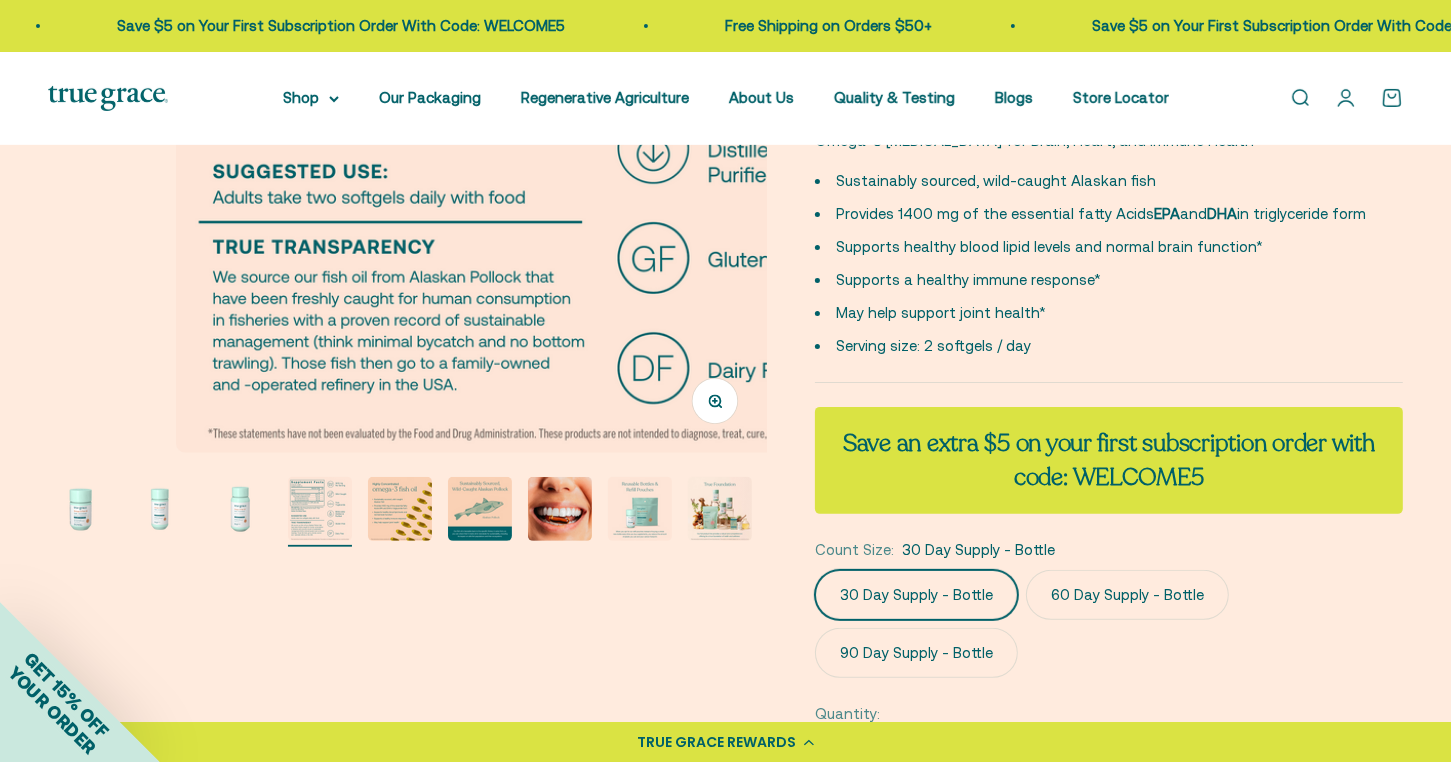 scroll, scrollTop: 0, scrollLeft: 2228, axis: horizontal 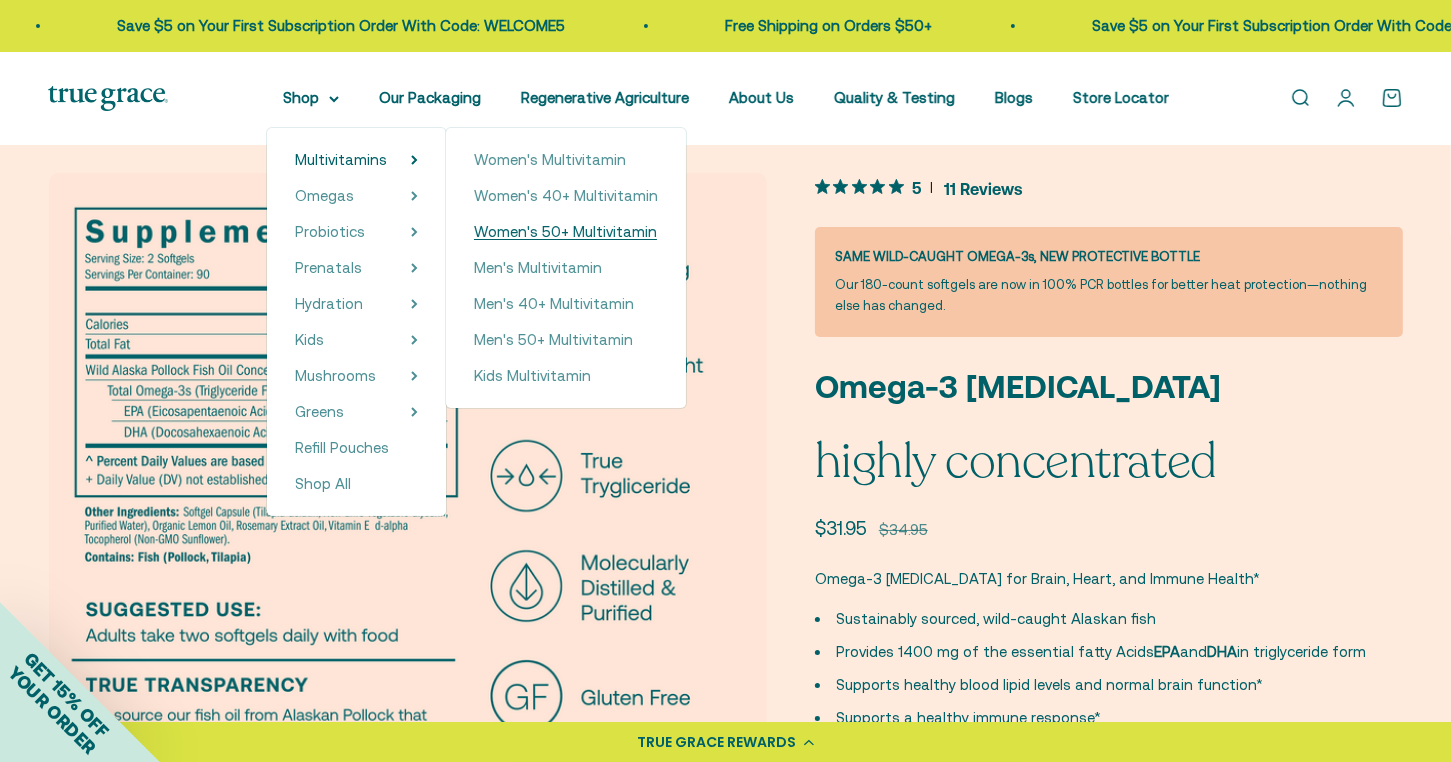 click on "Women's 50+ Multivitamin" at bounding box center [565, 231] 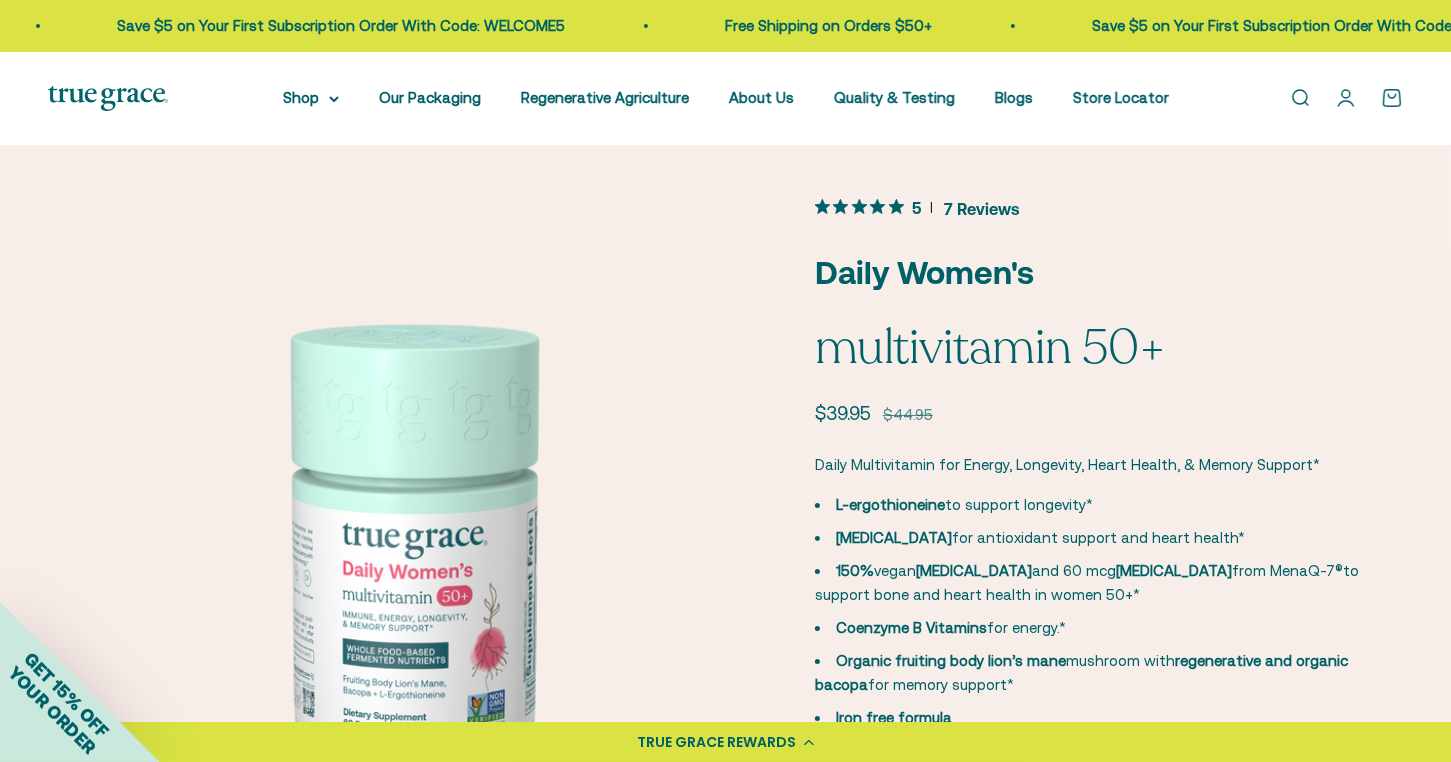 scroll, scrollTop: 143, scrollLeft: 0, axis: vertical 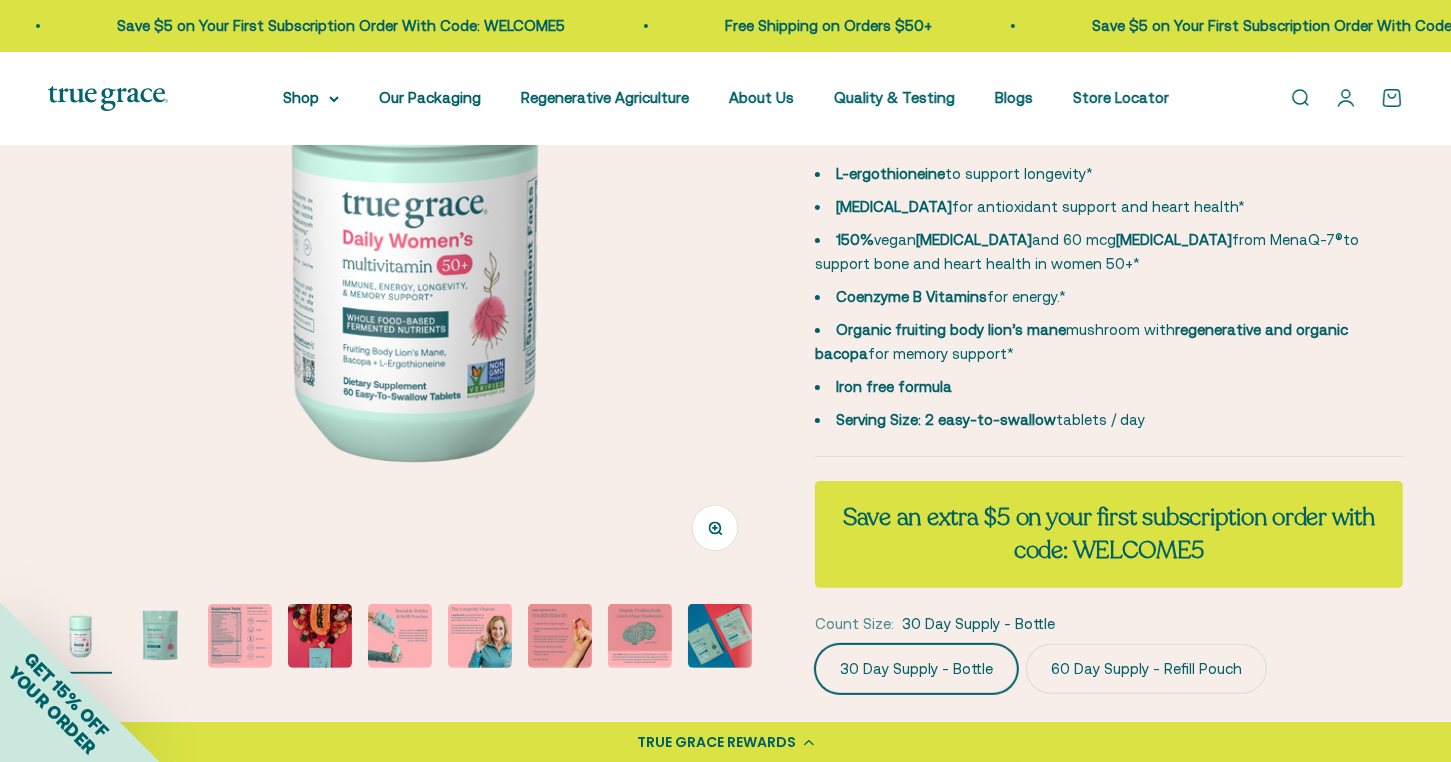 click at bounding box center (240, 636) 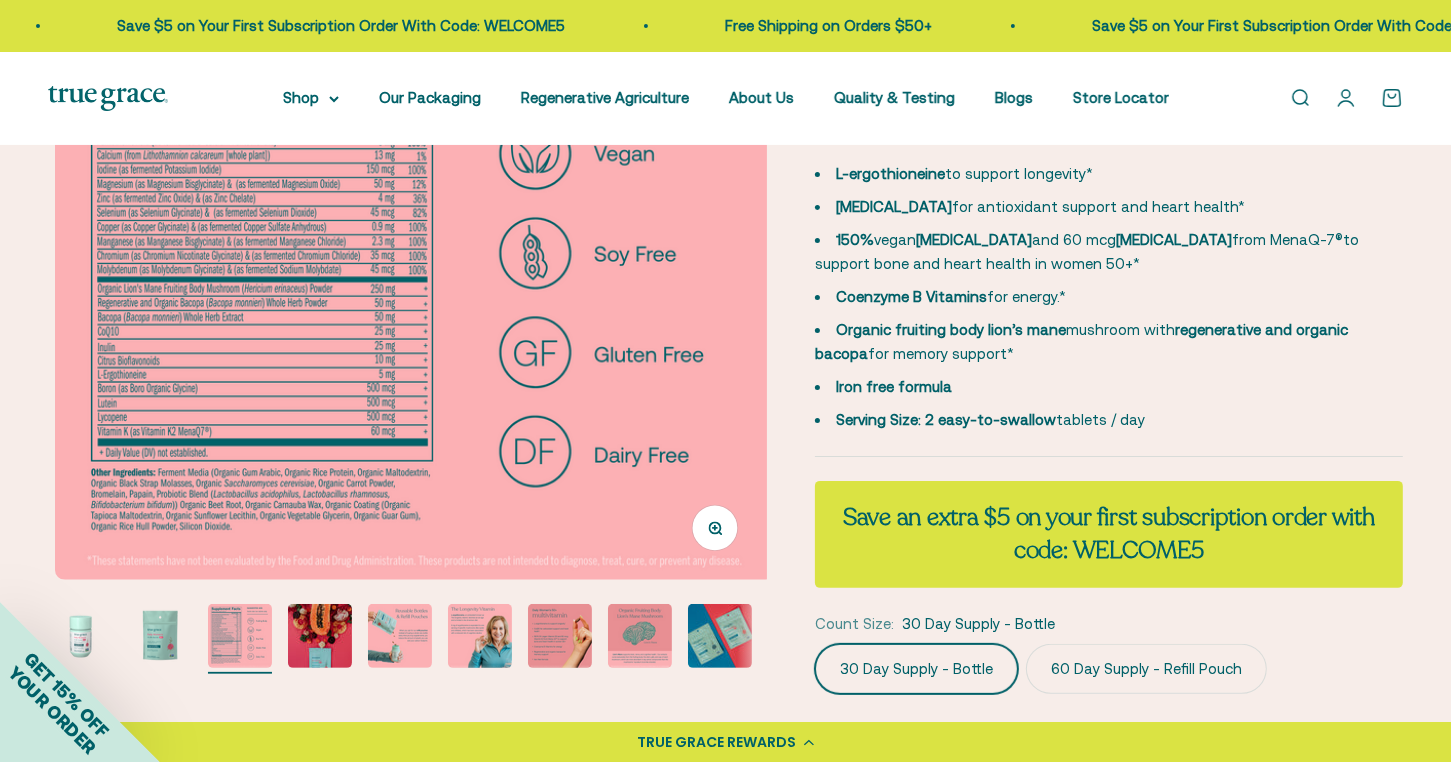 scroll, scrollTop: 0, scrollLeft: 1485, axis: horizontal 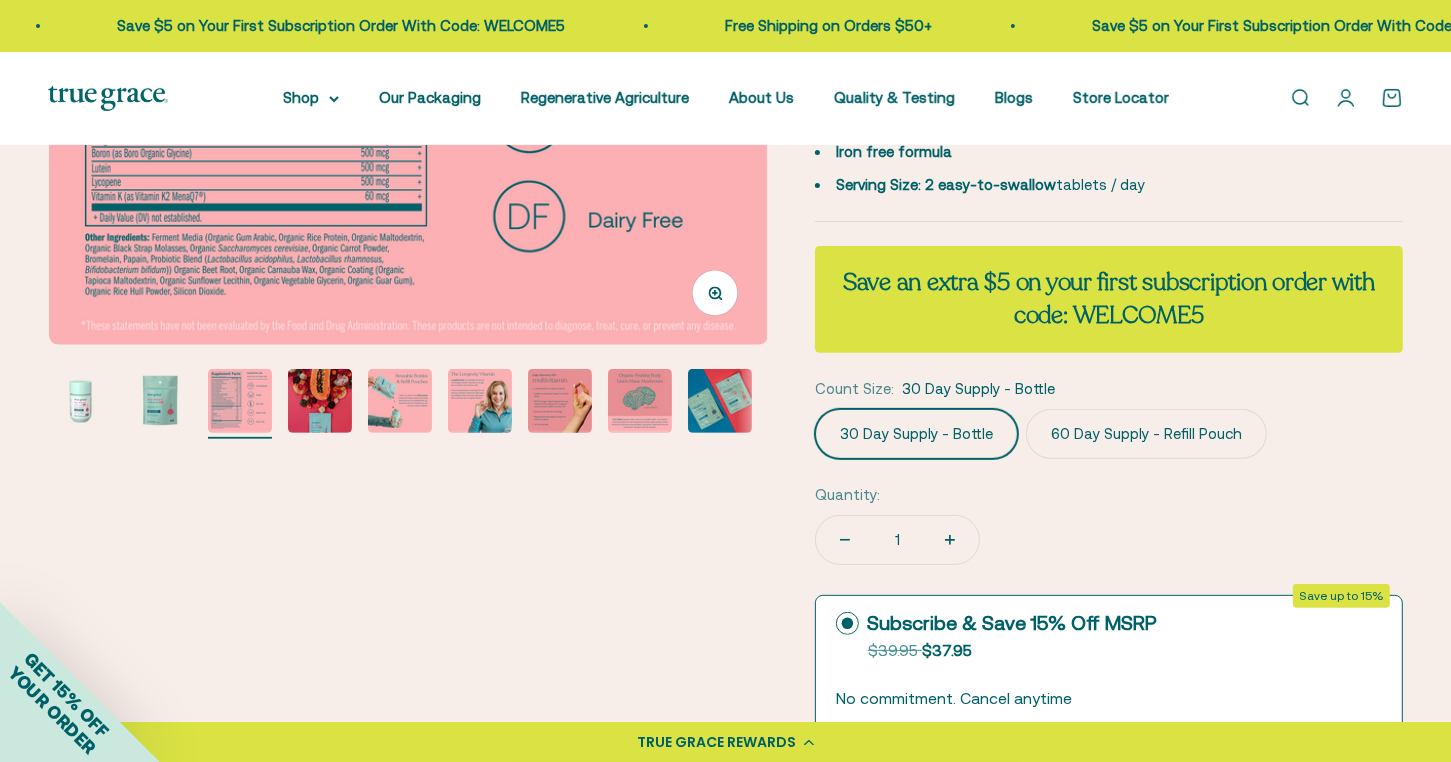 click at bounding box center [560, 401] 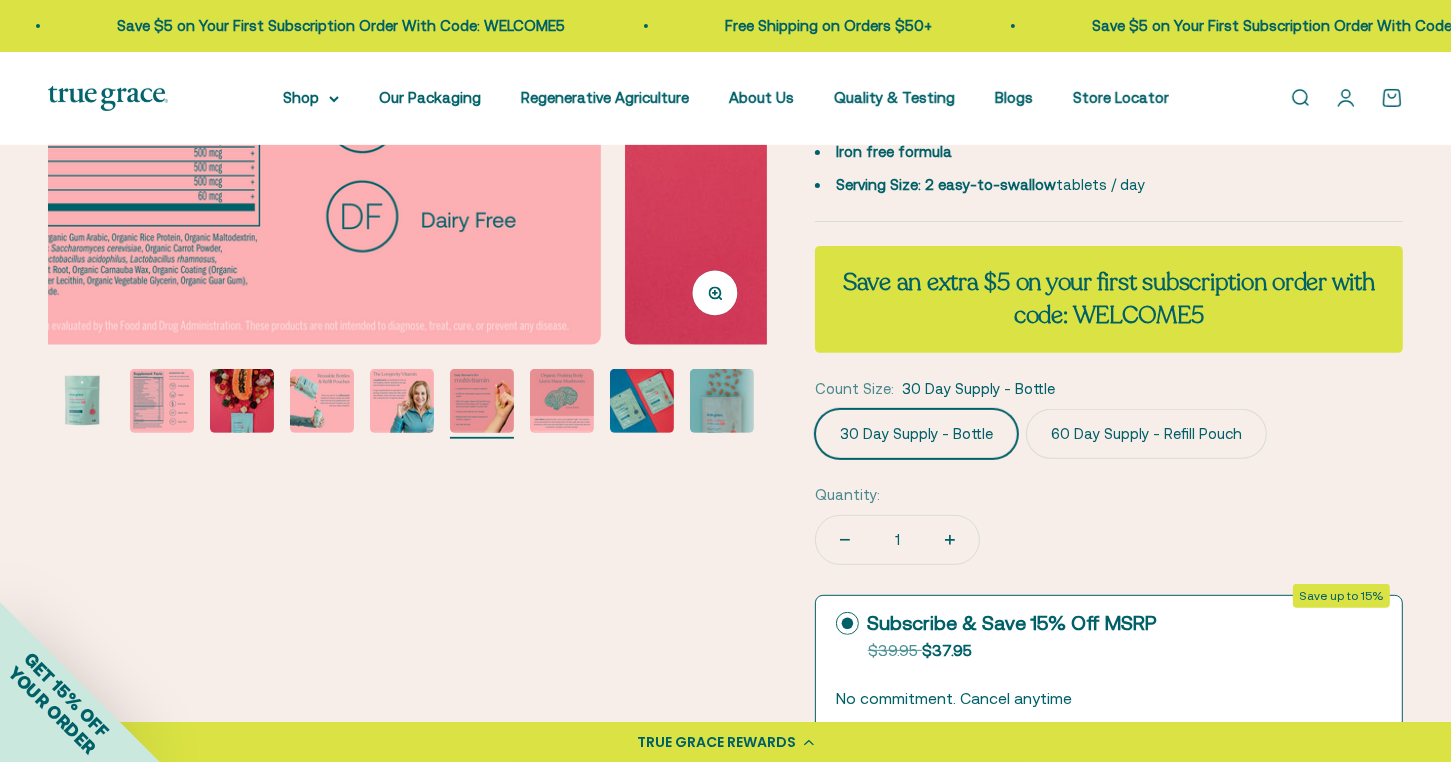 scroll, scrollTop: 0, scrollLeft: 2174, axis: horizontal 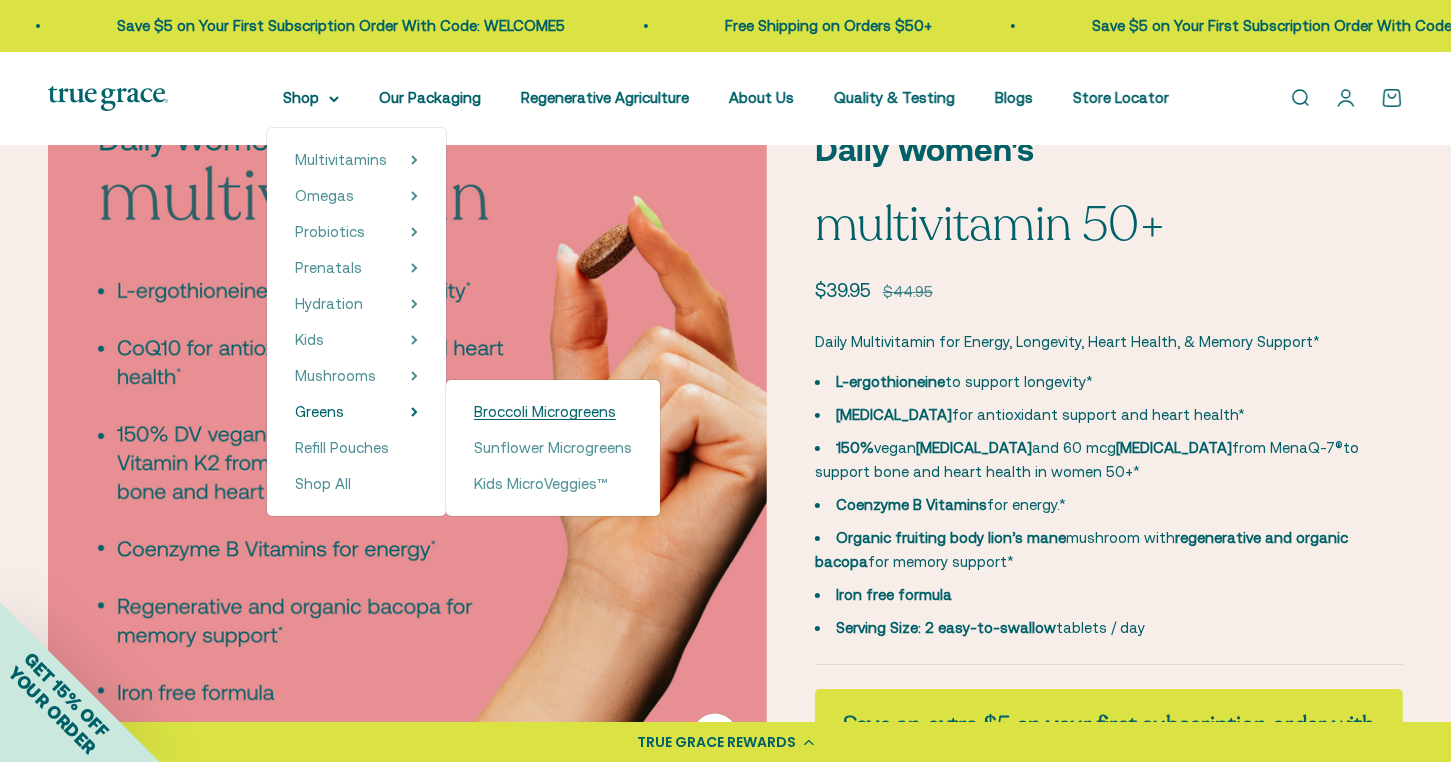 click on "Broccoli Microgreens" at bounding box center (545, 411) 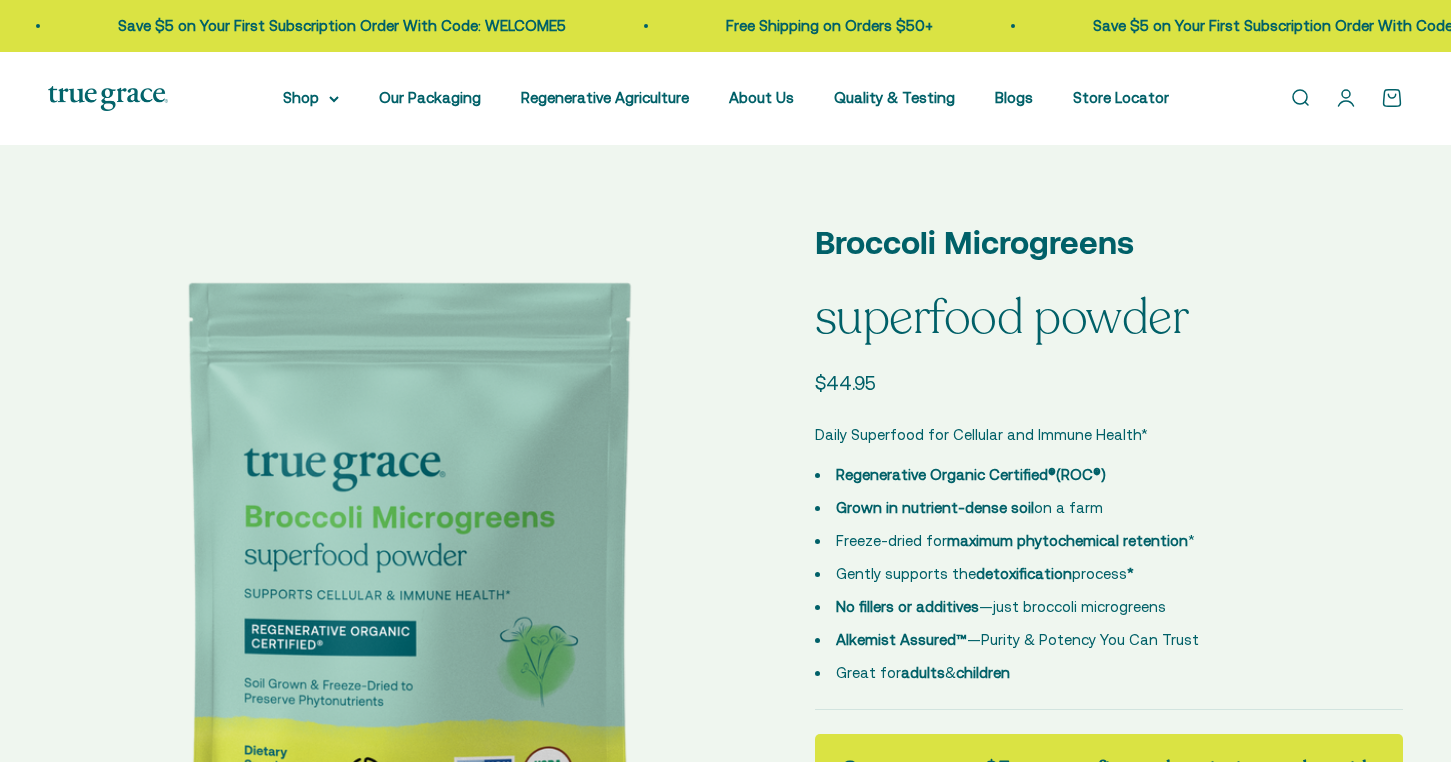 scroll, scrollTop: 0, scrollLeft: 0, axis: both 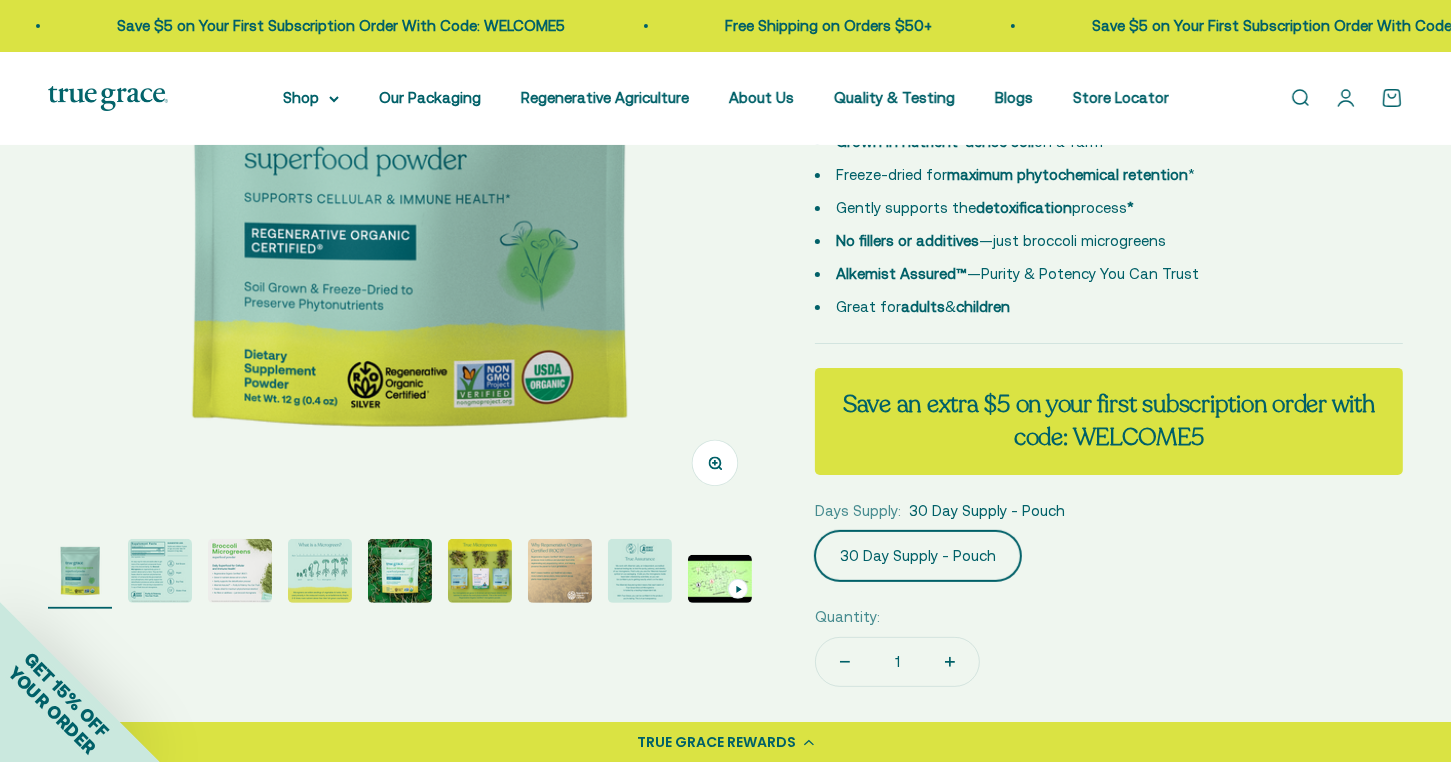 click at bounding box center [160, 571] 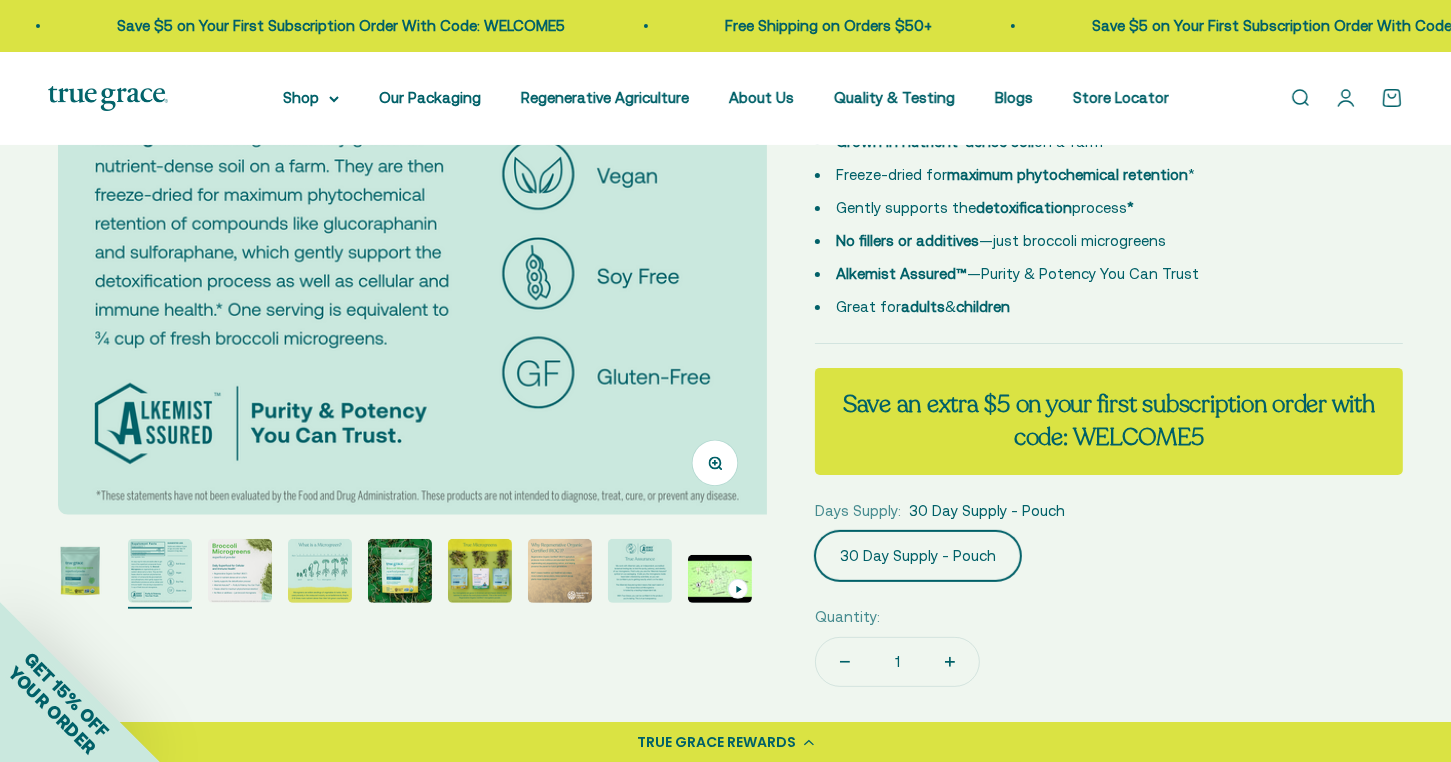 scroll, scrollTop: 0, scrollLeft: 743, axis: horizontal 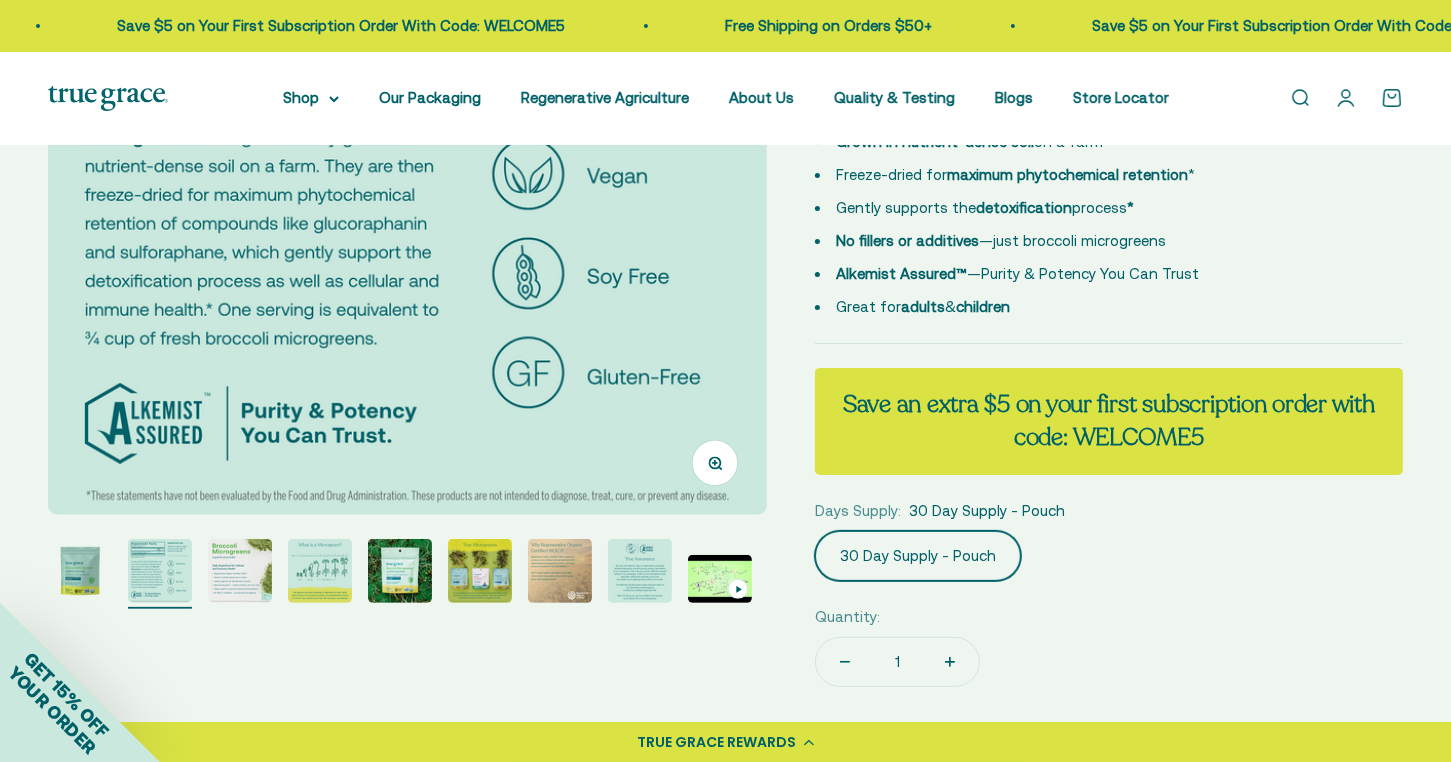 click at bounding box center (240, 571) 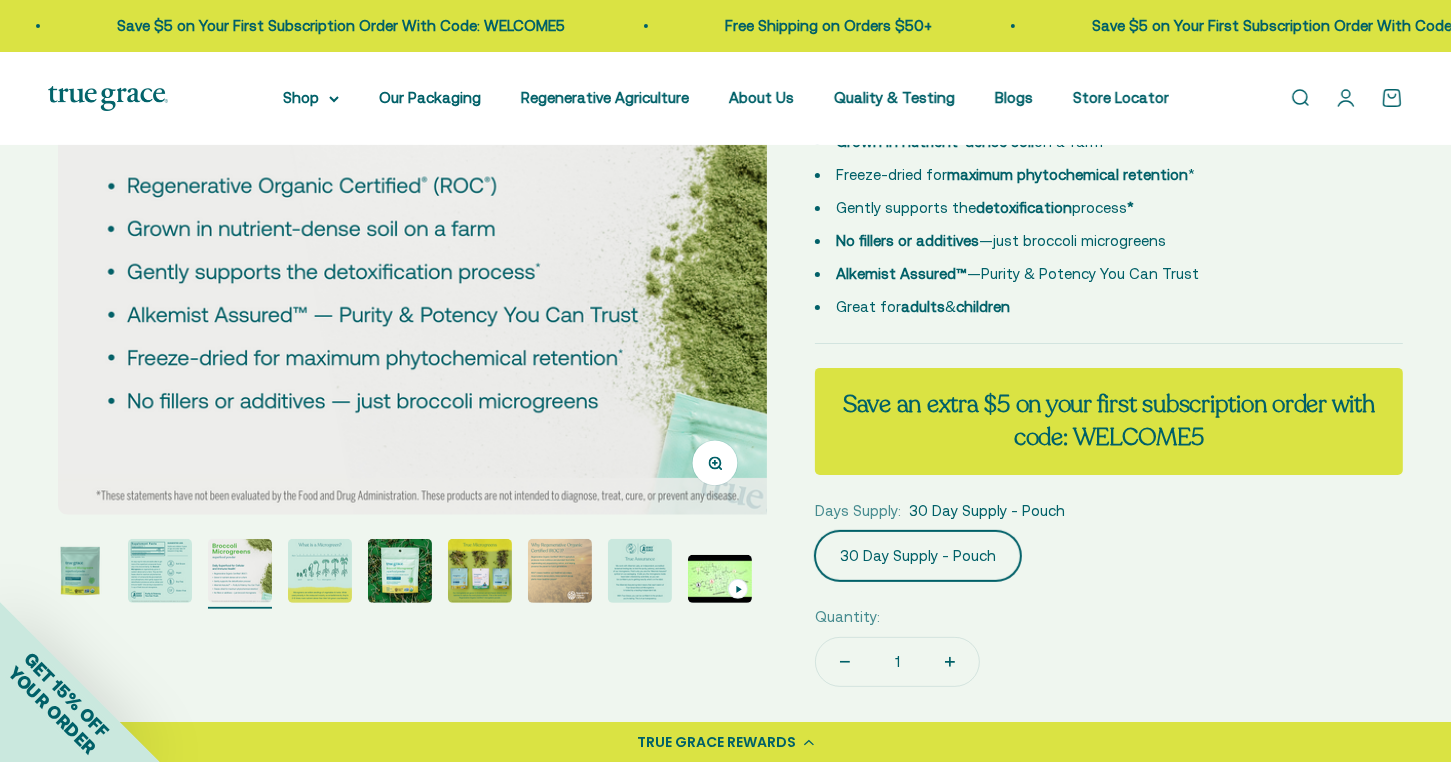 scroll, scrollTop: 0, scrollLeft: 1485, axis: horizontal 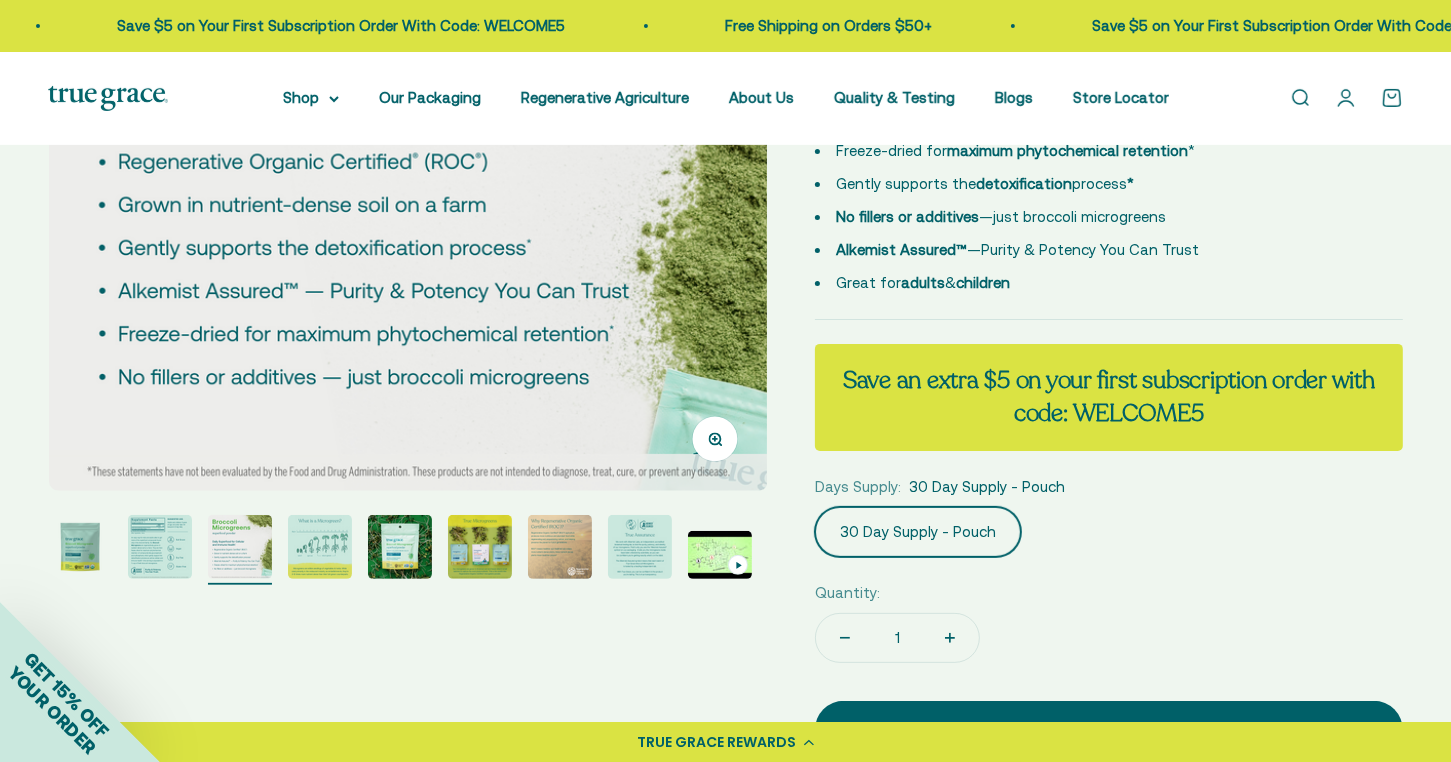 click at bounding box center [320, 547] 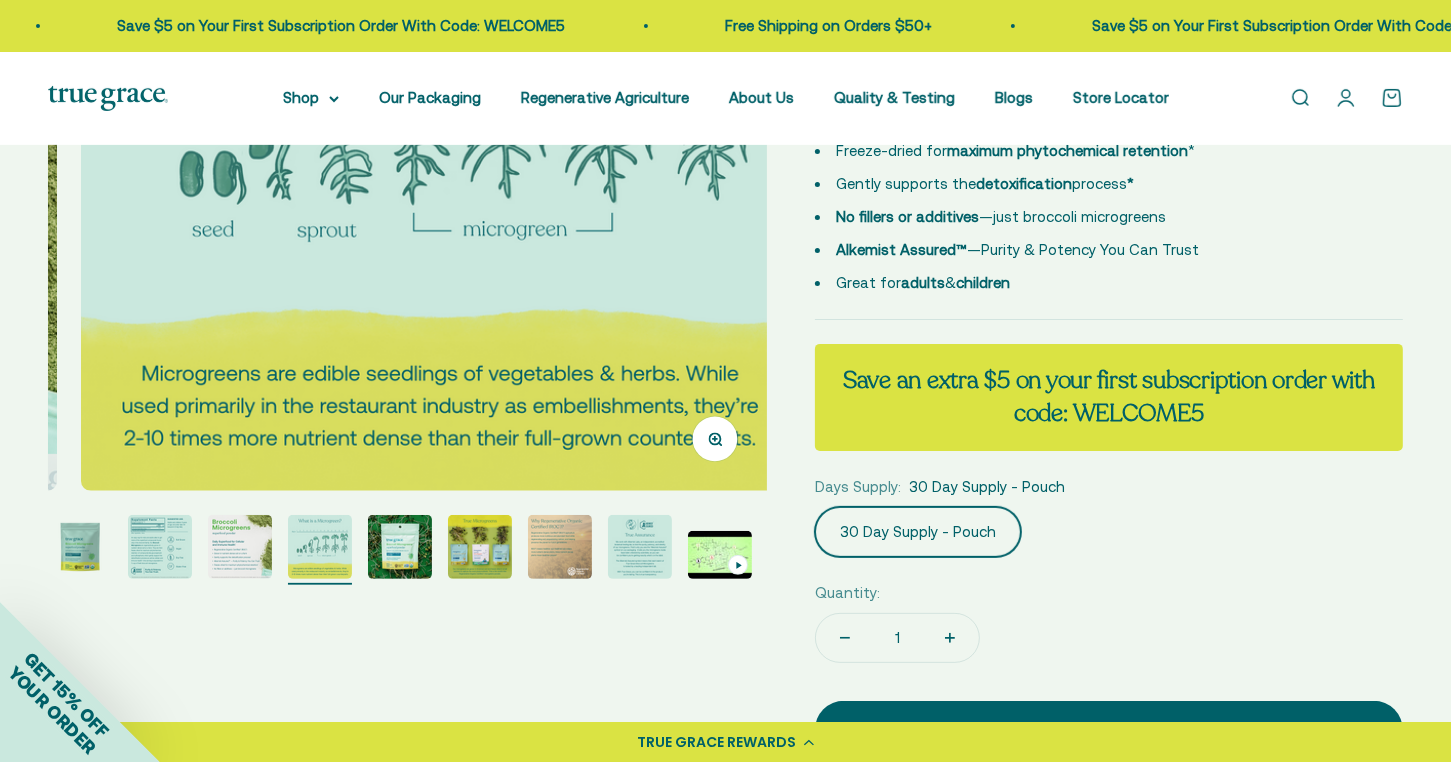 scroll, scrollTop: 0, scrollLeft: 2228, axis: horizontal 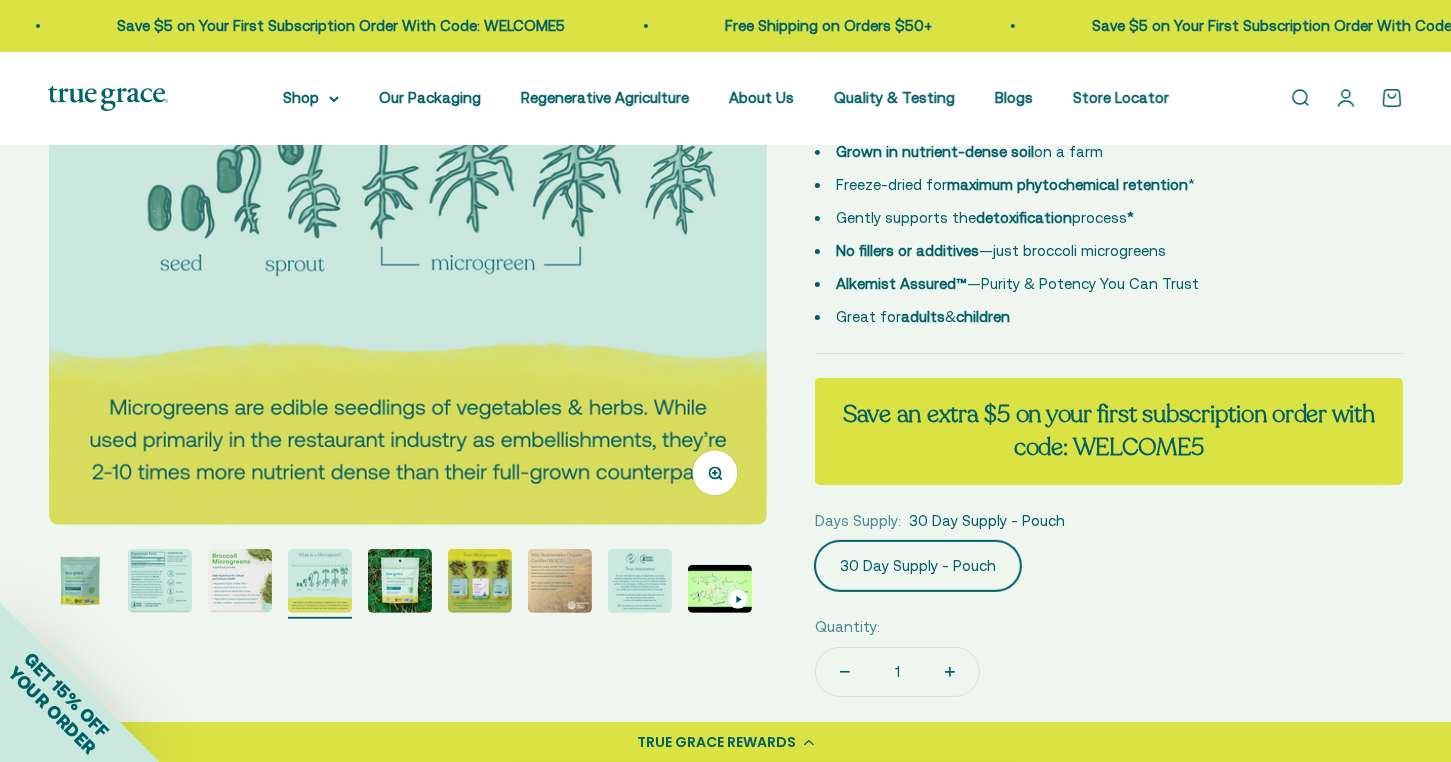 click at bounding box center [400, 581] 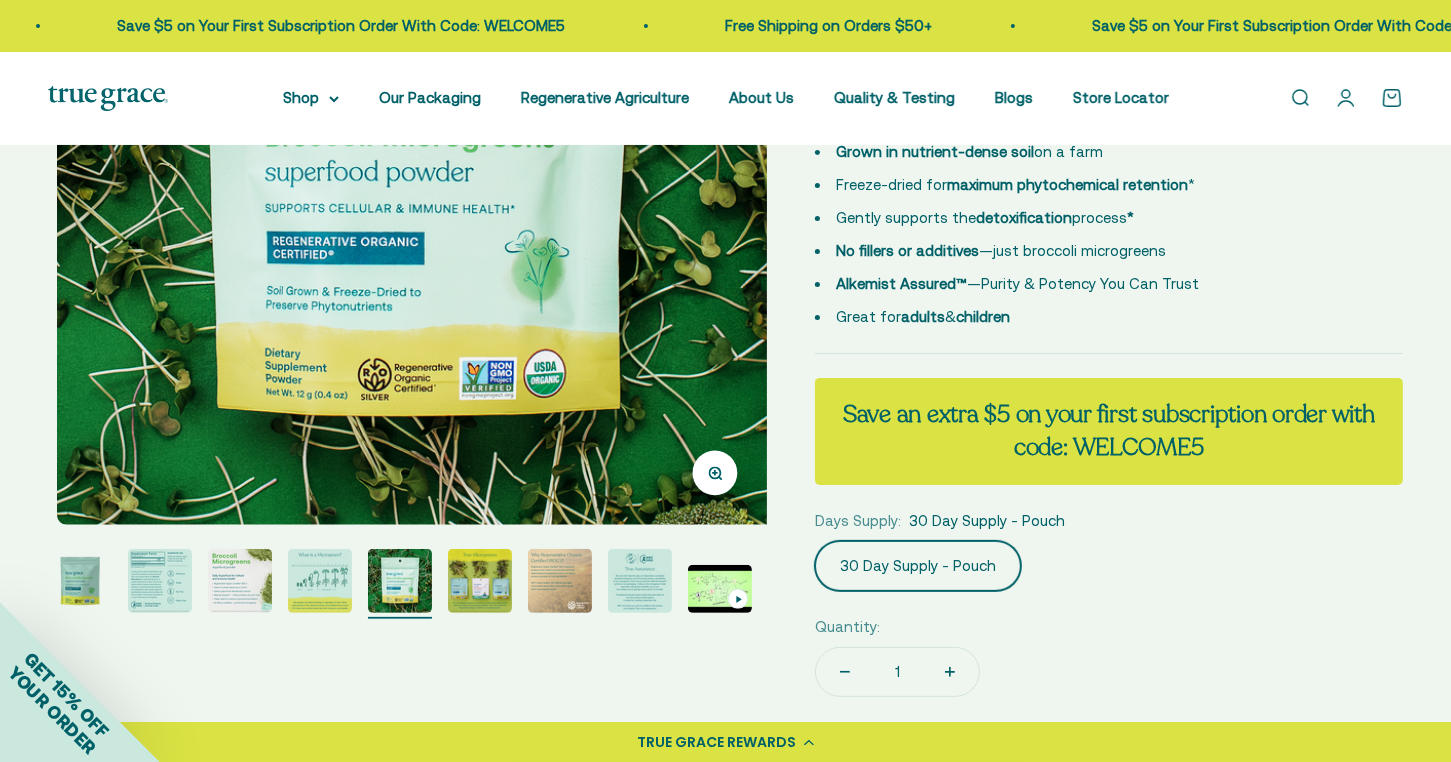 scroll, scrollTop: 0, scrollLeft: 2972, axis: horizontal 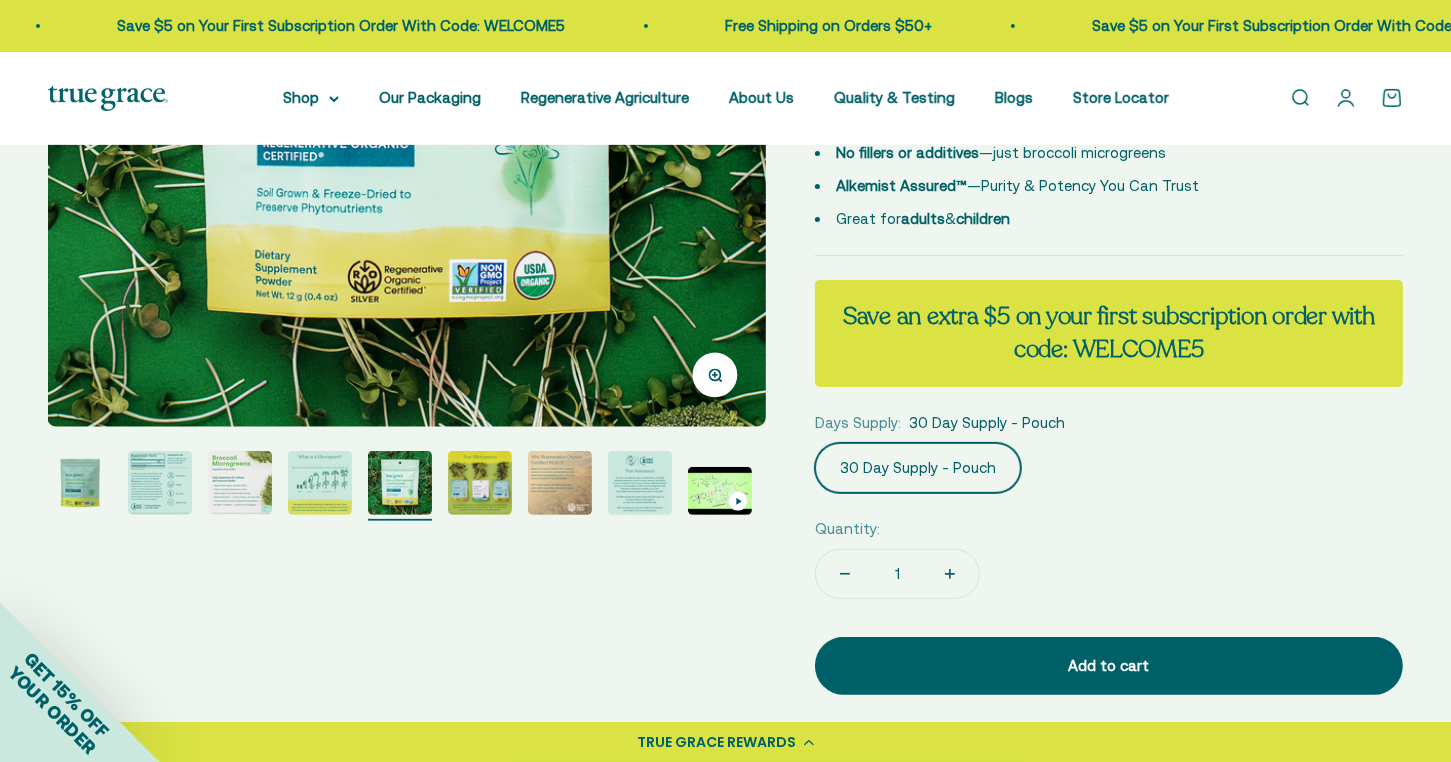 click at bounding box center [560, 483] 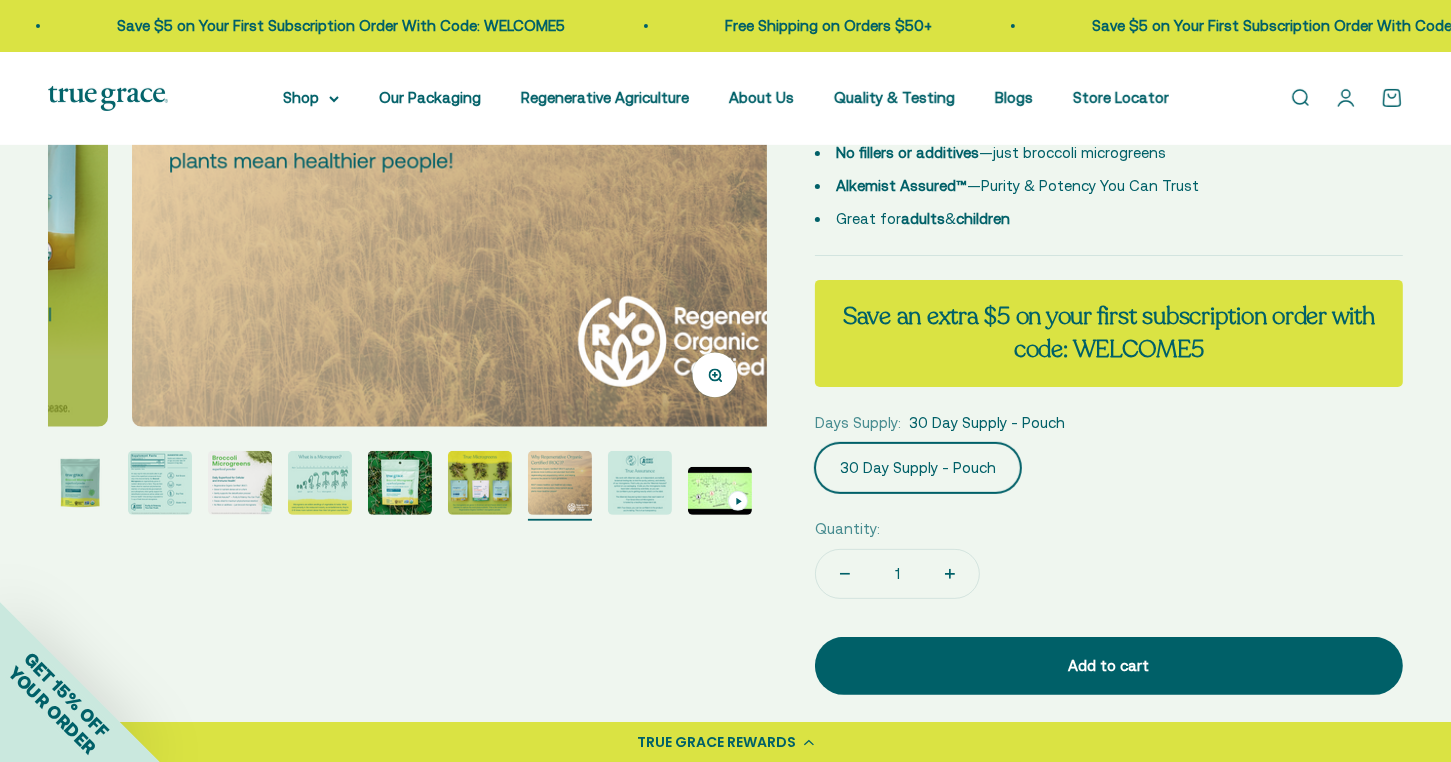 scroll, scrollTop: 0, scrollLeft: 4457, axis: horizontal 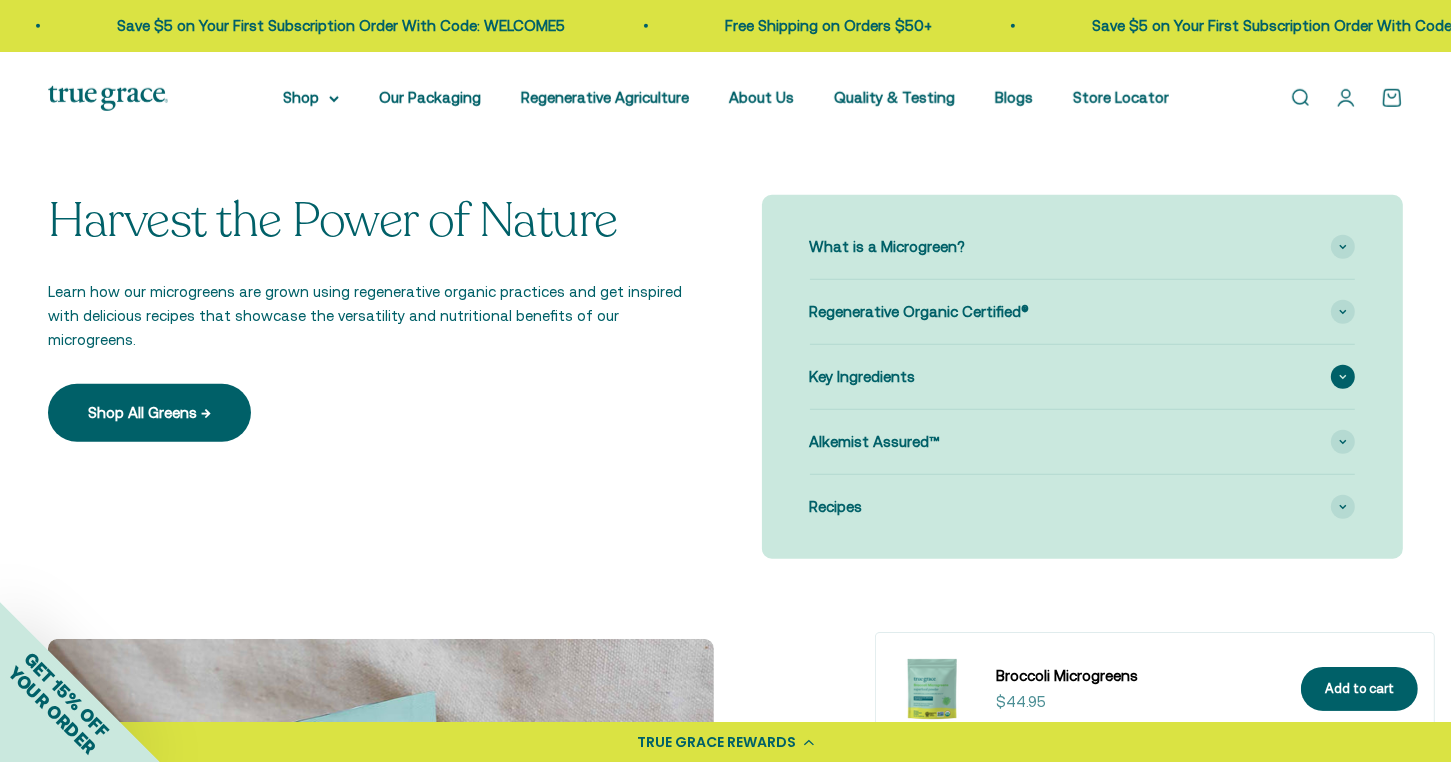 click on "Key Ingredients" at bounding box center (863, 377) 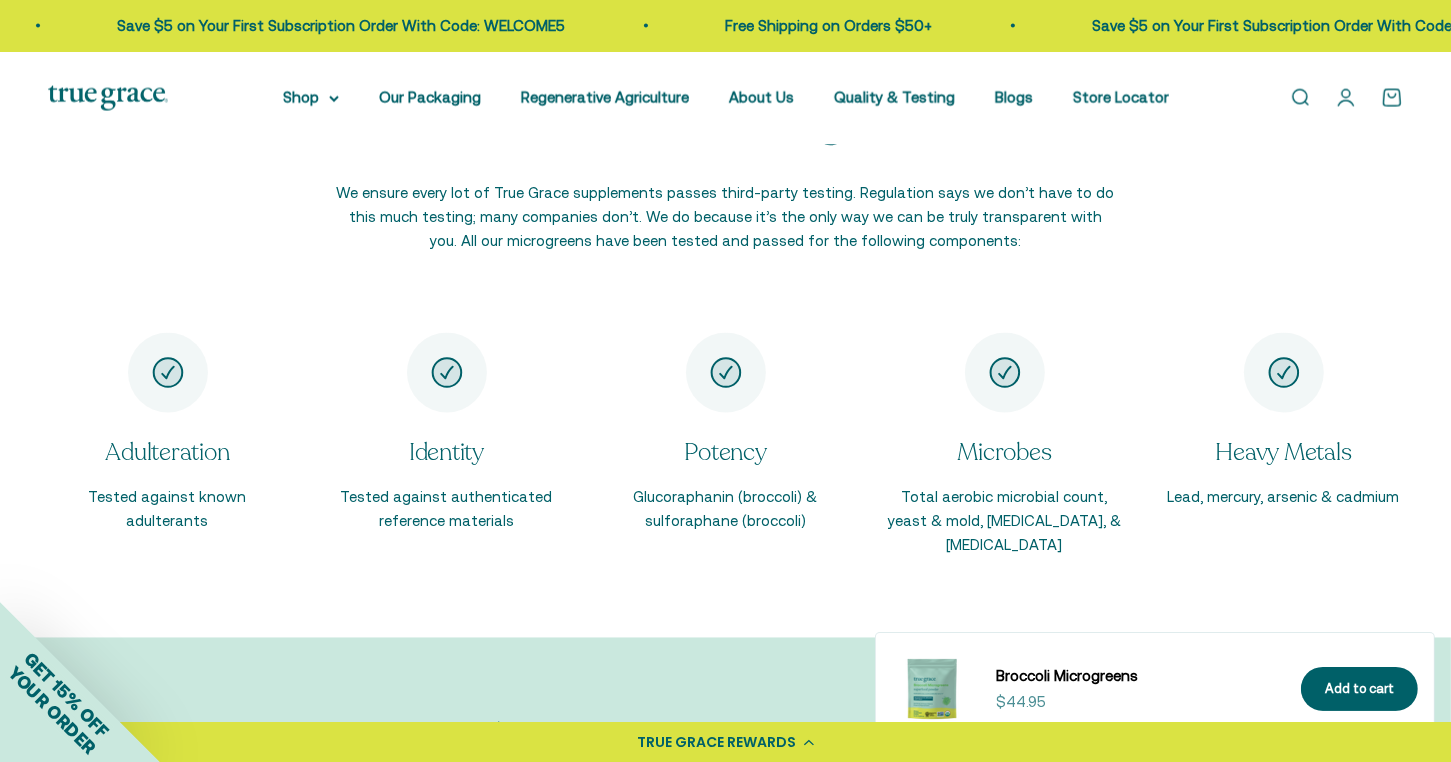 scroll, scrollTop: 3496, scrollLeft: 0, axis: vertical 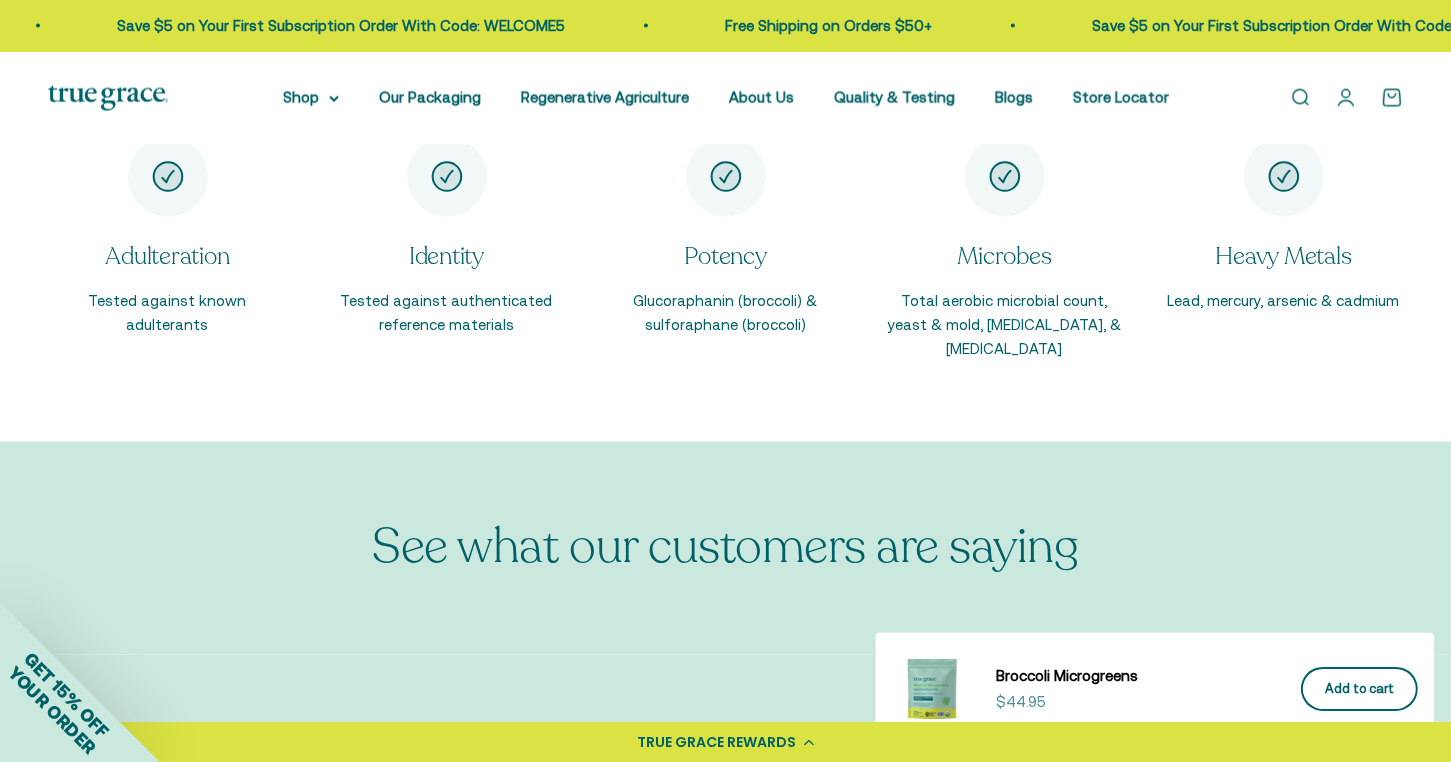 click on "Add to cart" 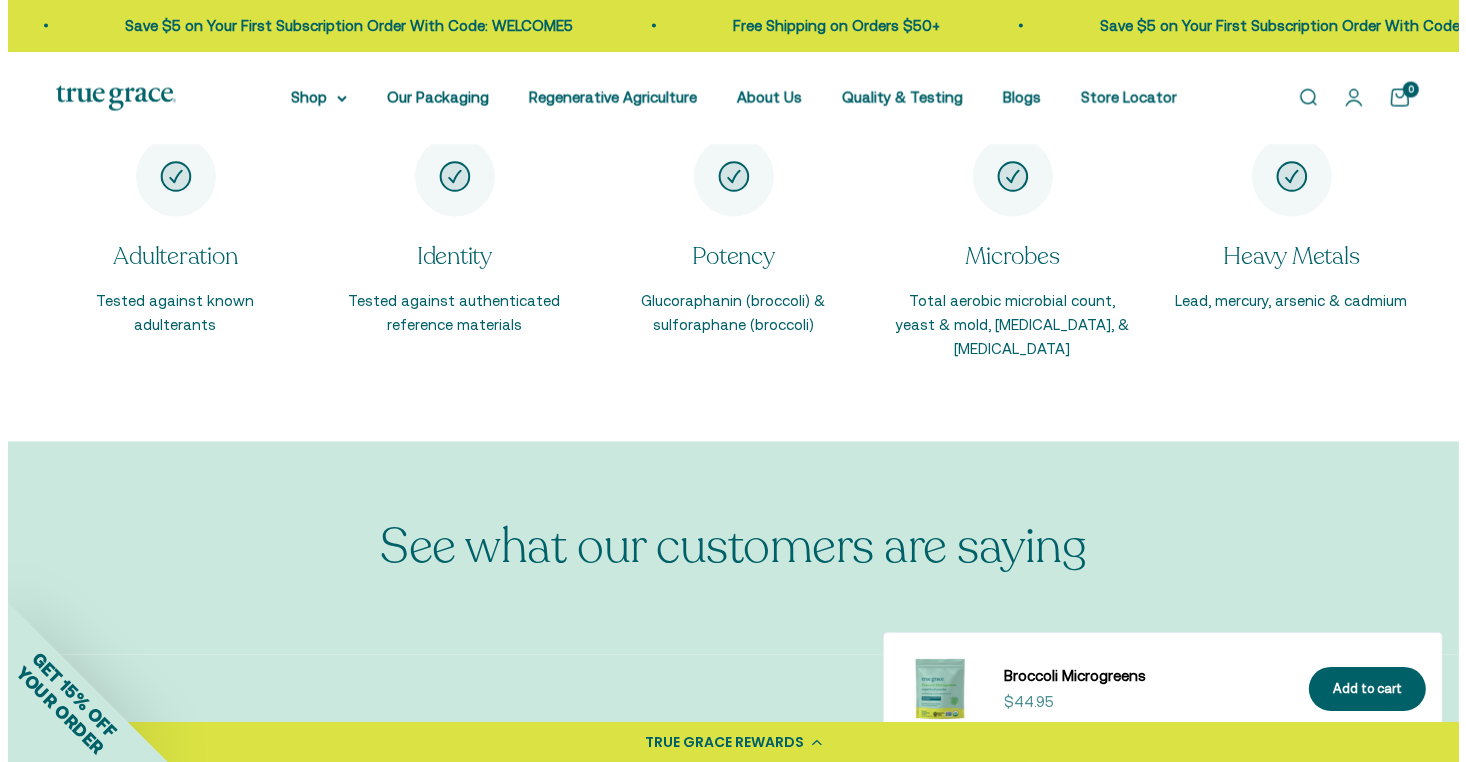 scroll, scrollTop: 3472, scrollLeft: 0, axis: vertical 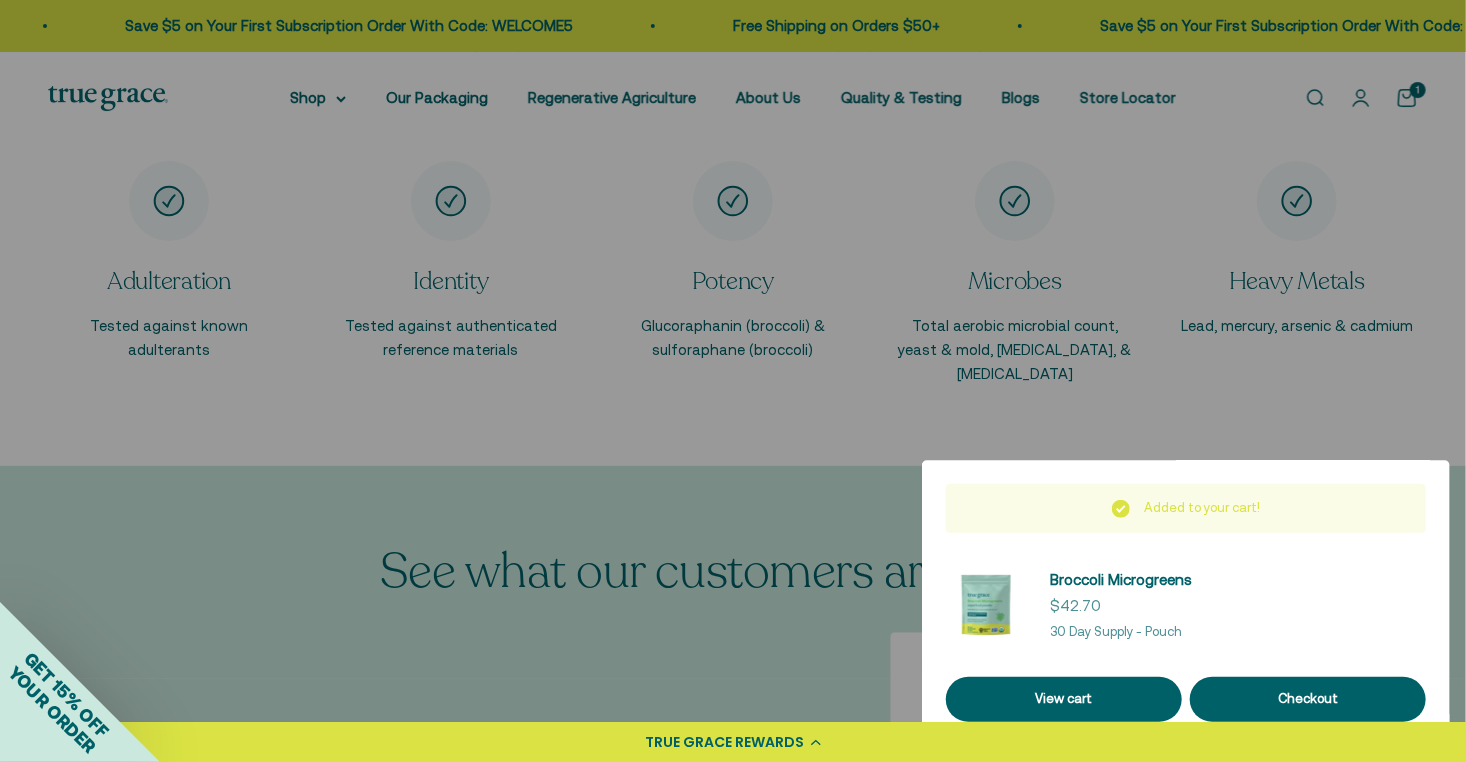 click at bounding box center (733, 381) 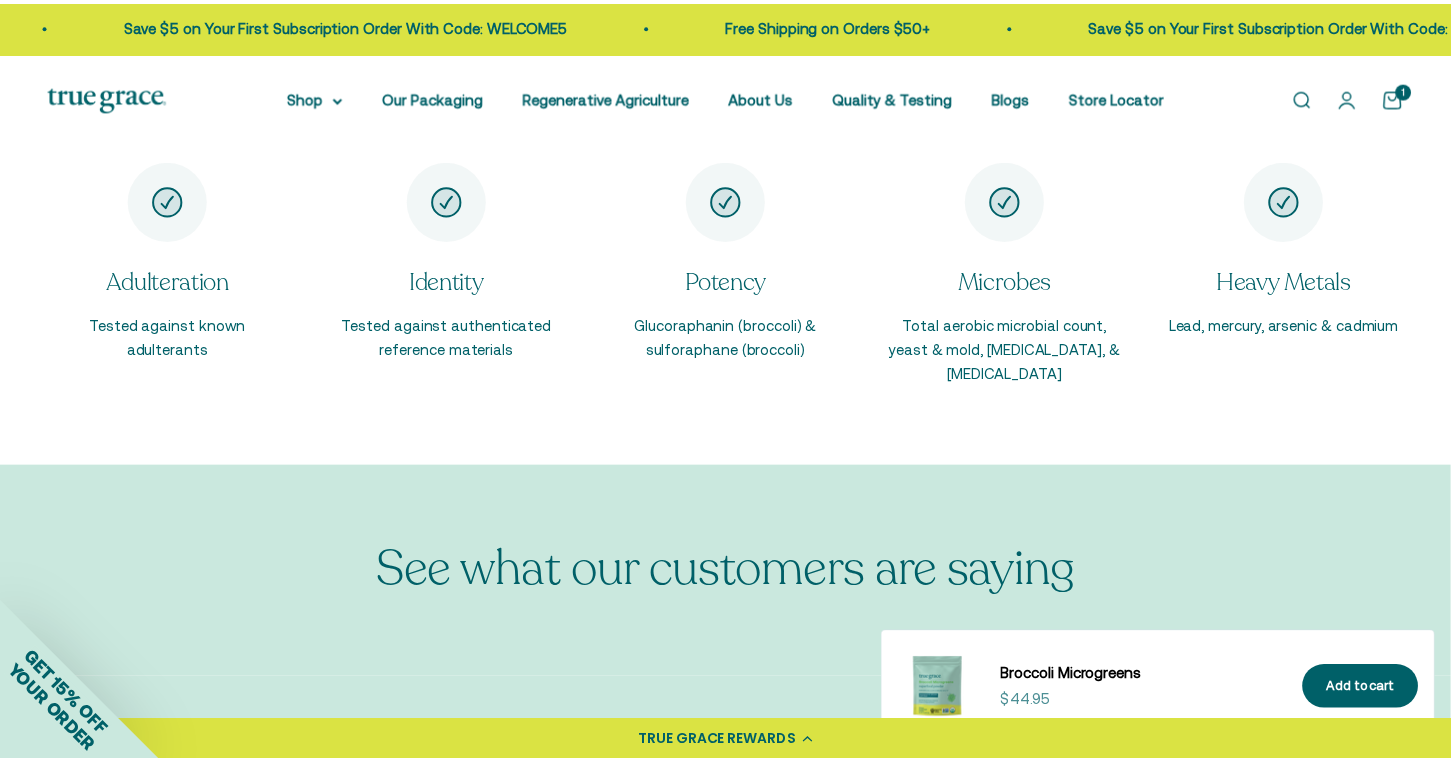 scroll, scrollTop: 3496, scrollLeft: 0, axis: vertical 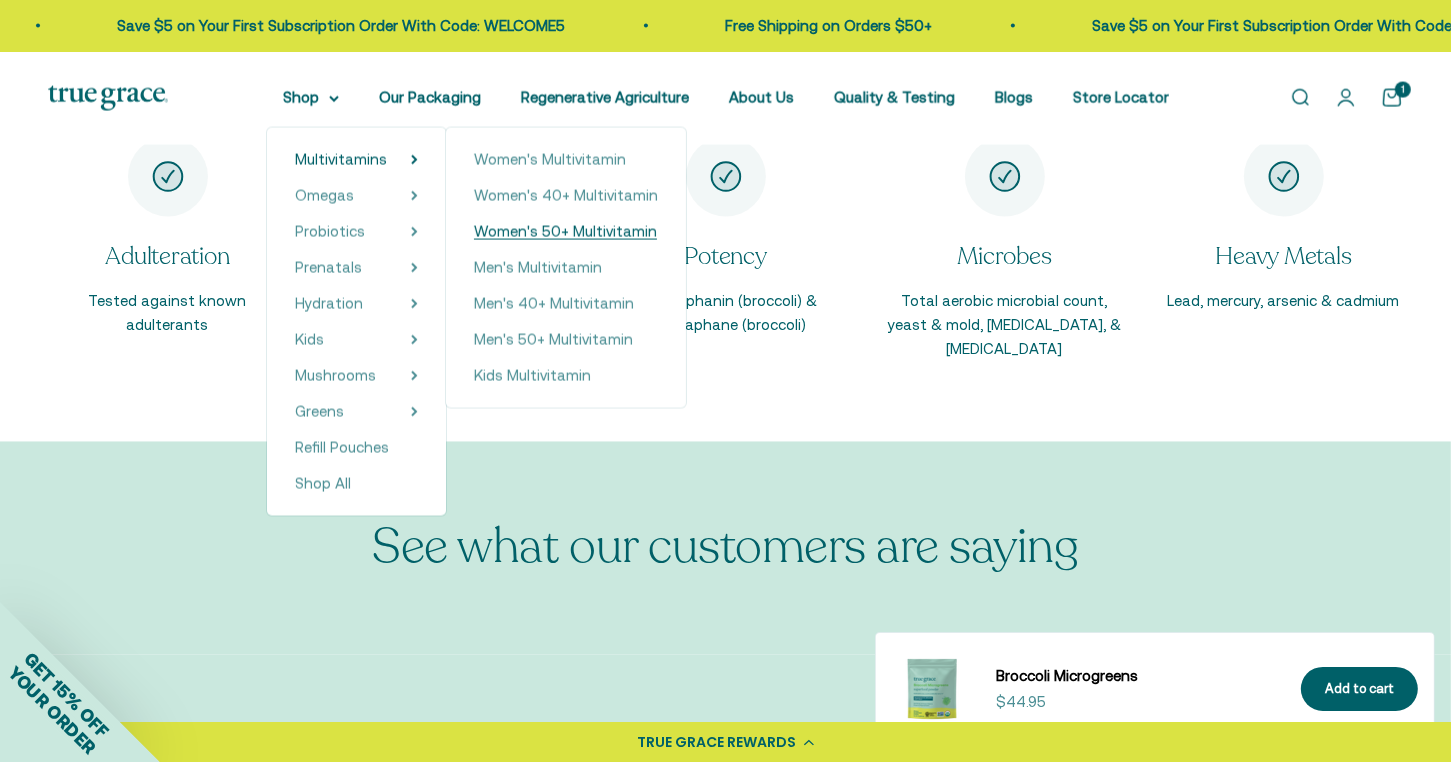 click on "Women's 50+ Multivitamin" at bounding box center [565, 231] 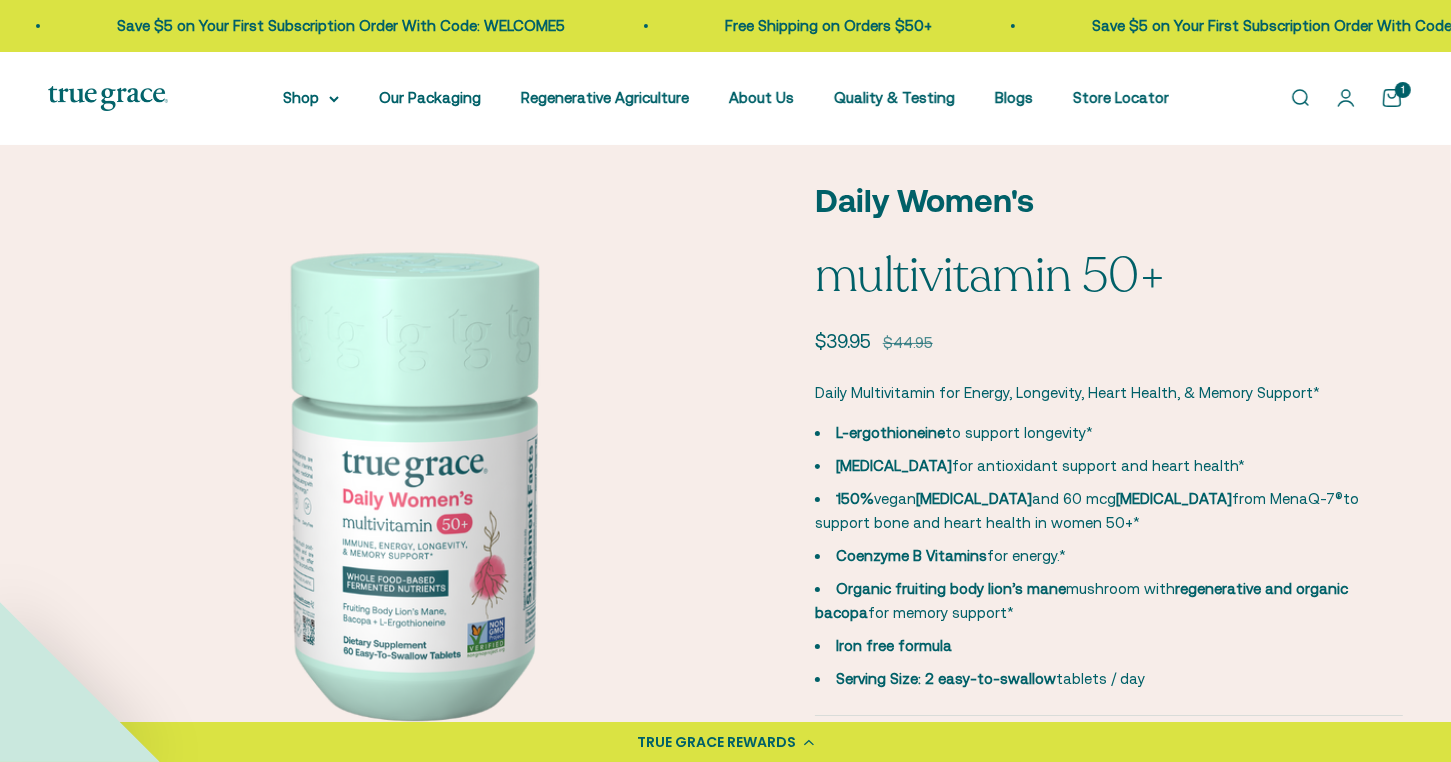 scroll, scrollTop: 284, scrollLeft: 0, axis: vertical 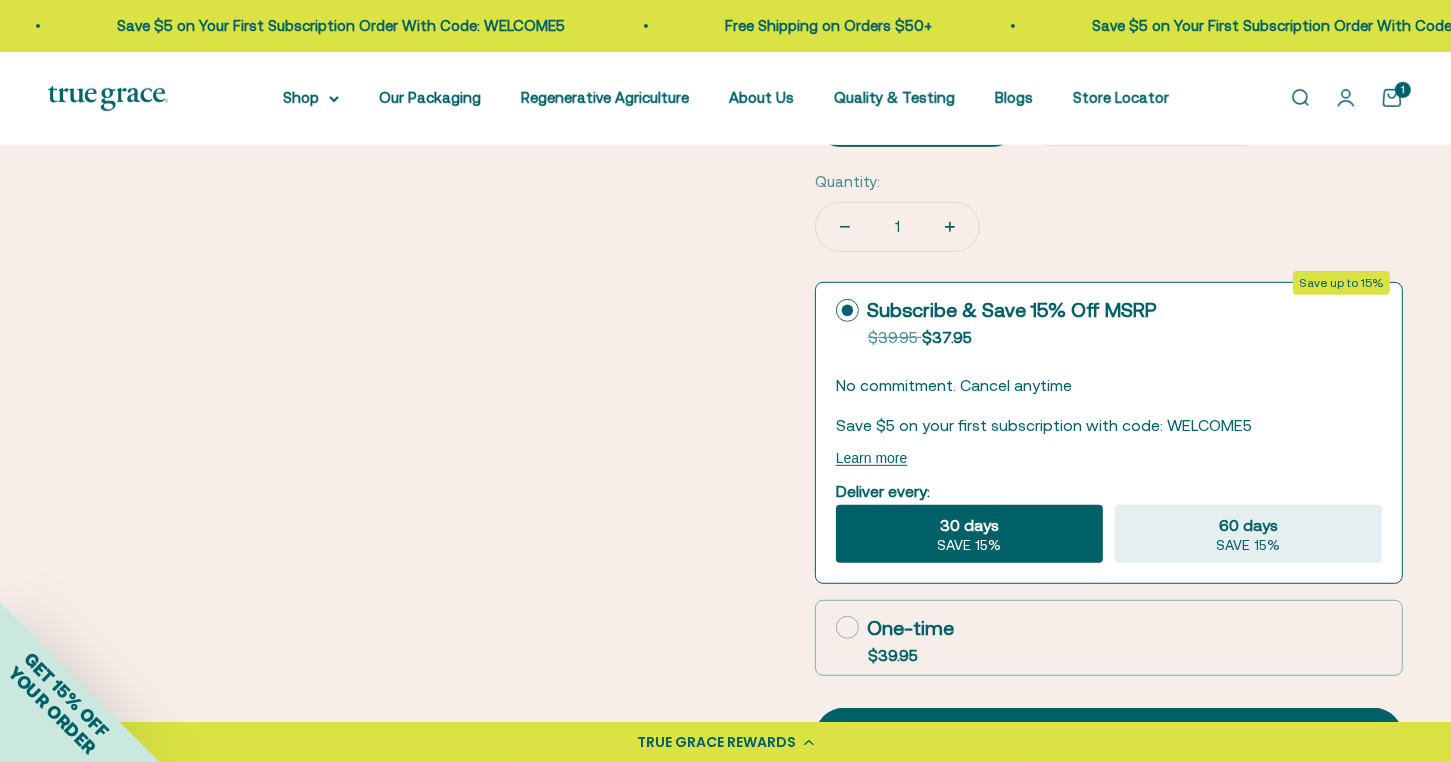 click 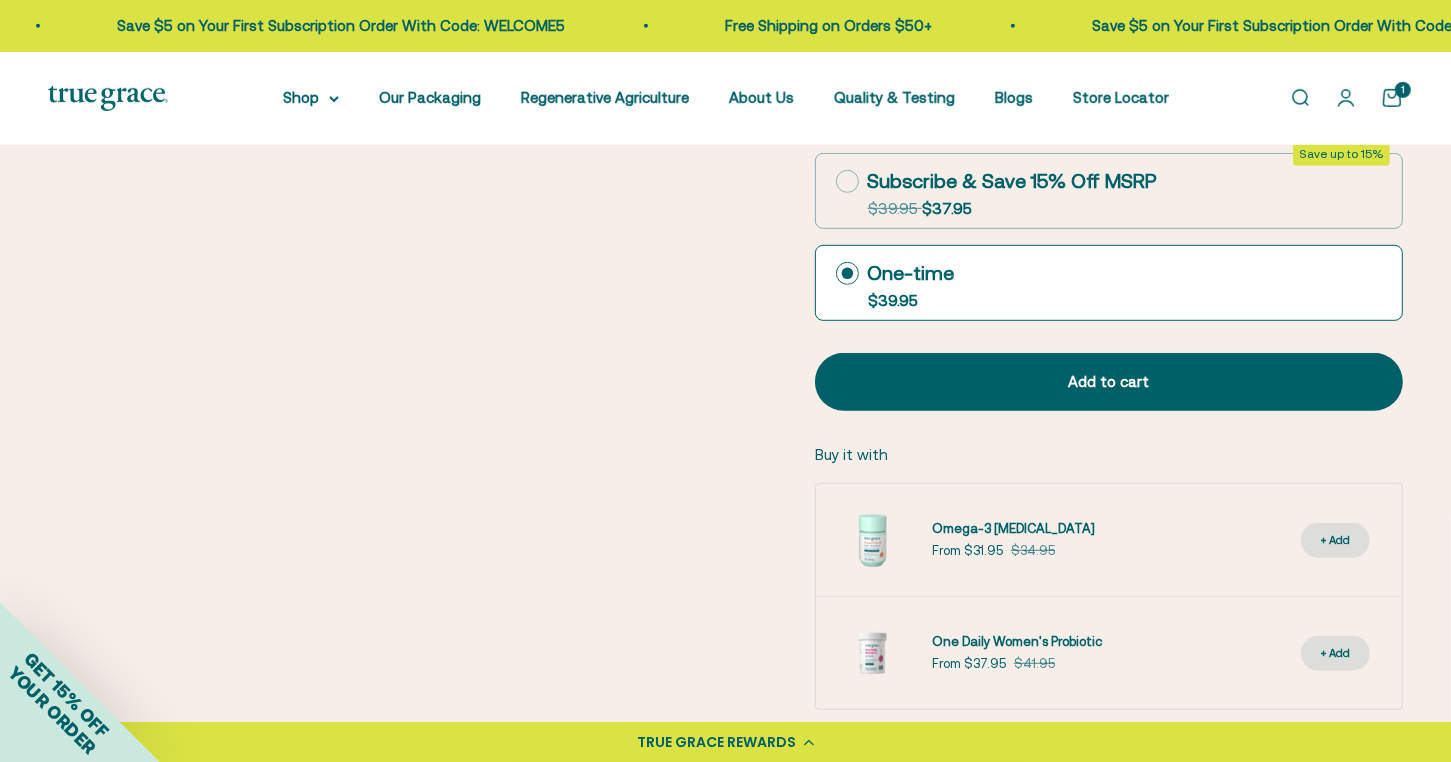 scroll, scrollTop: 1010, scrollLeft: 0, axis: vertical 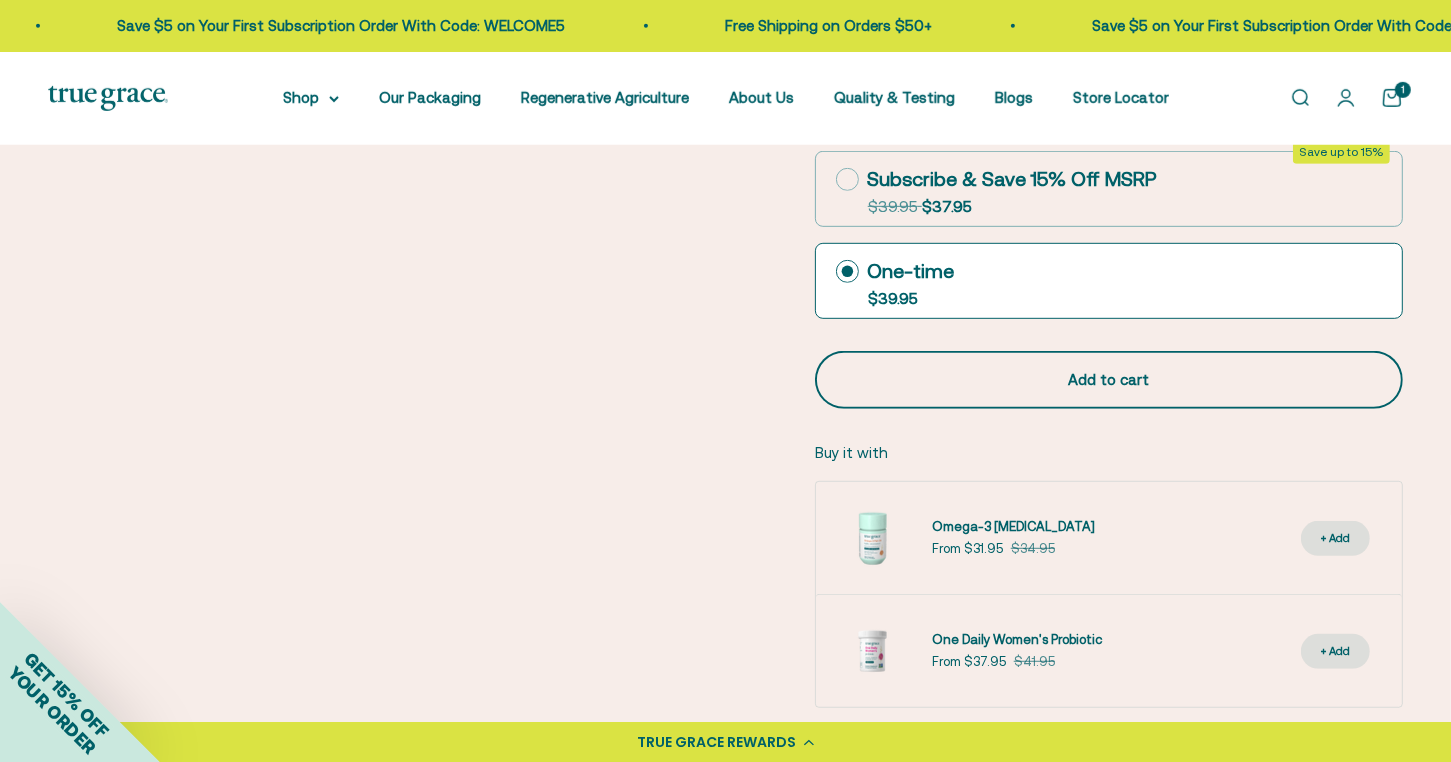 click on "Add to cart" at bounding box center (1109, 380) 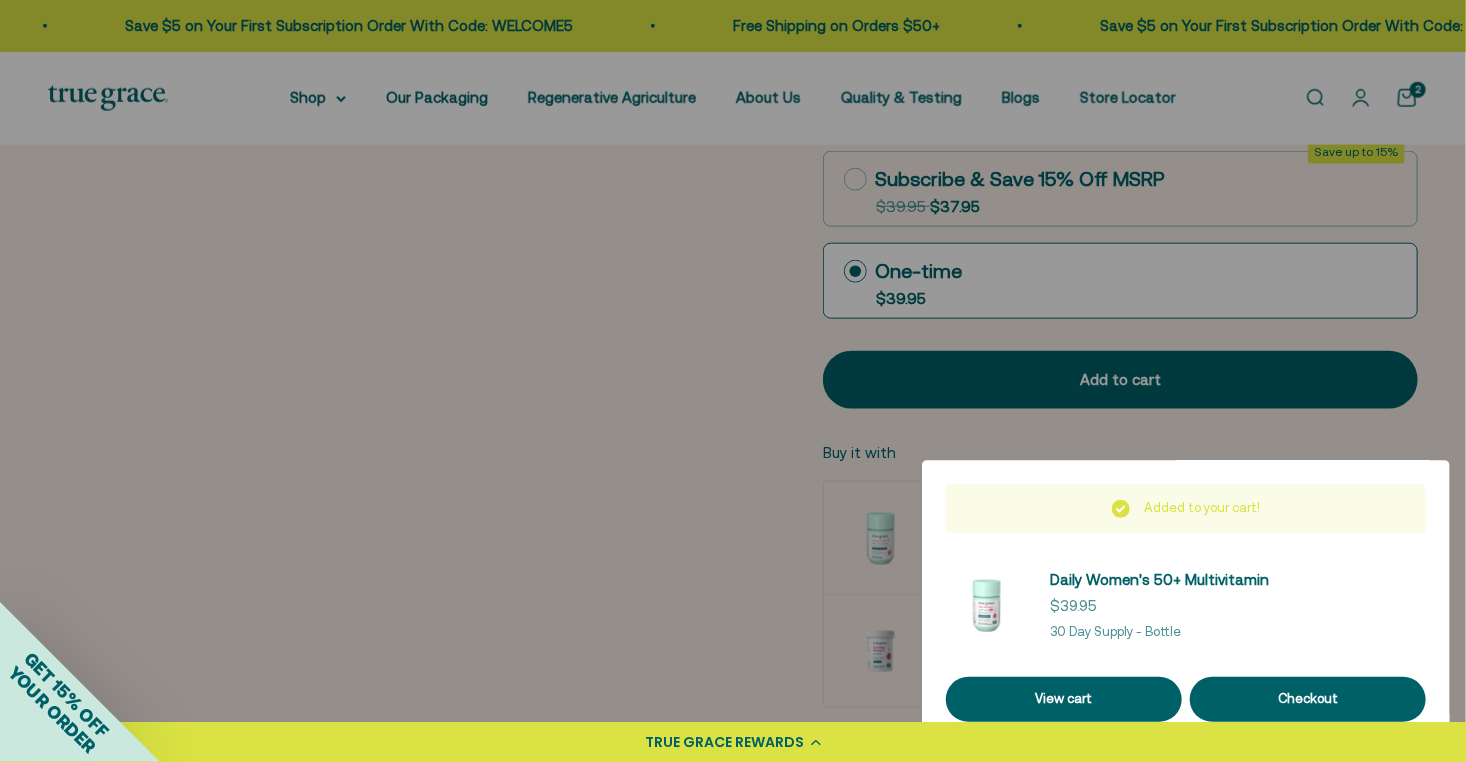 click at bounding box center (733, 381) 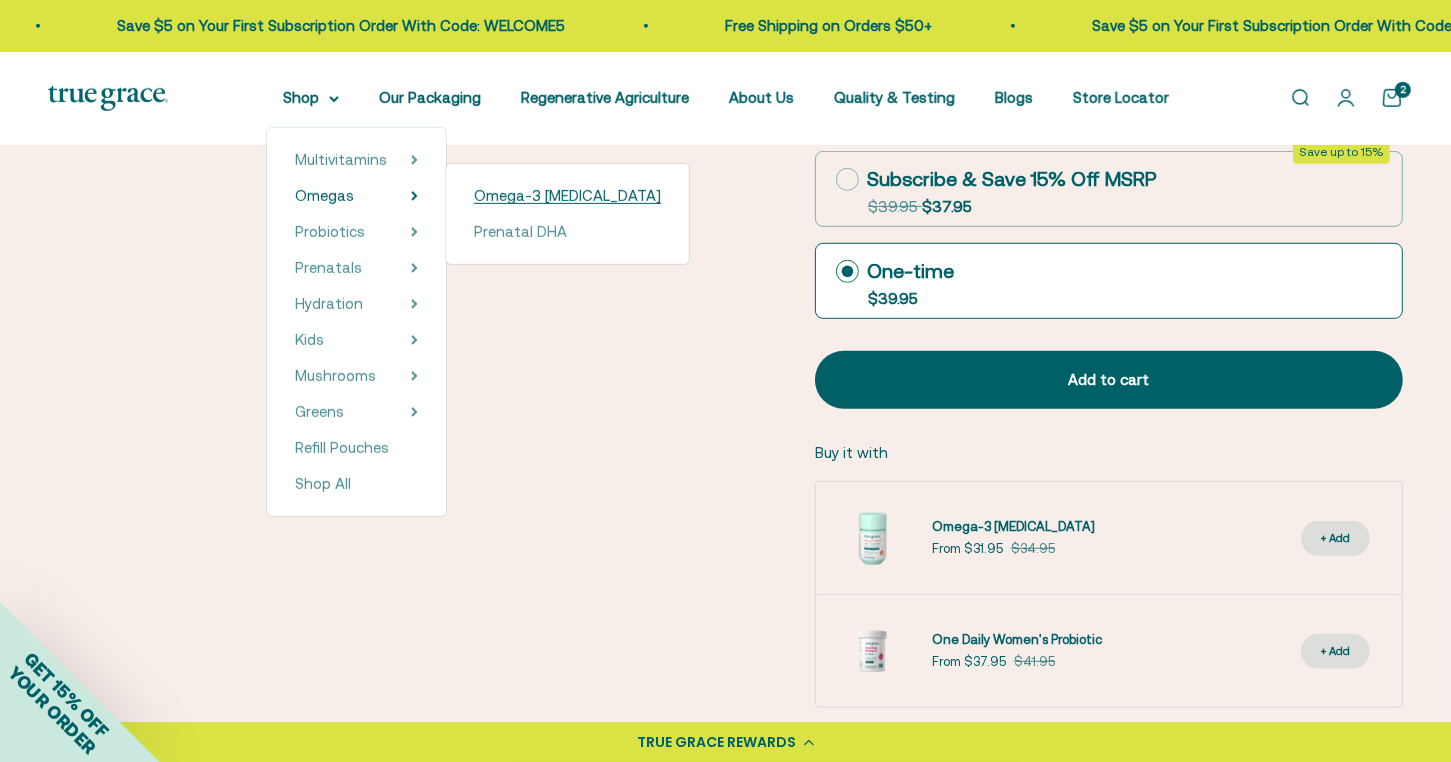 click on "Omega-3 [MEDICAL_DATA]" at bounding box center (567, 195) 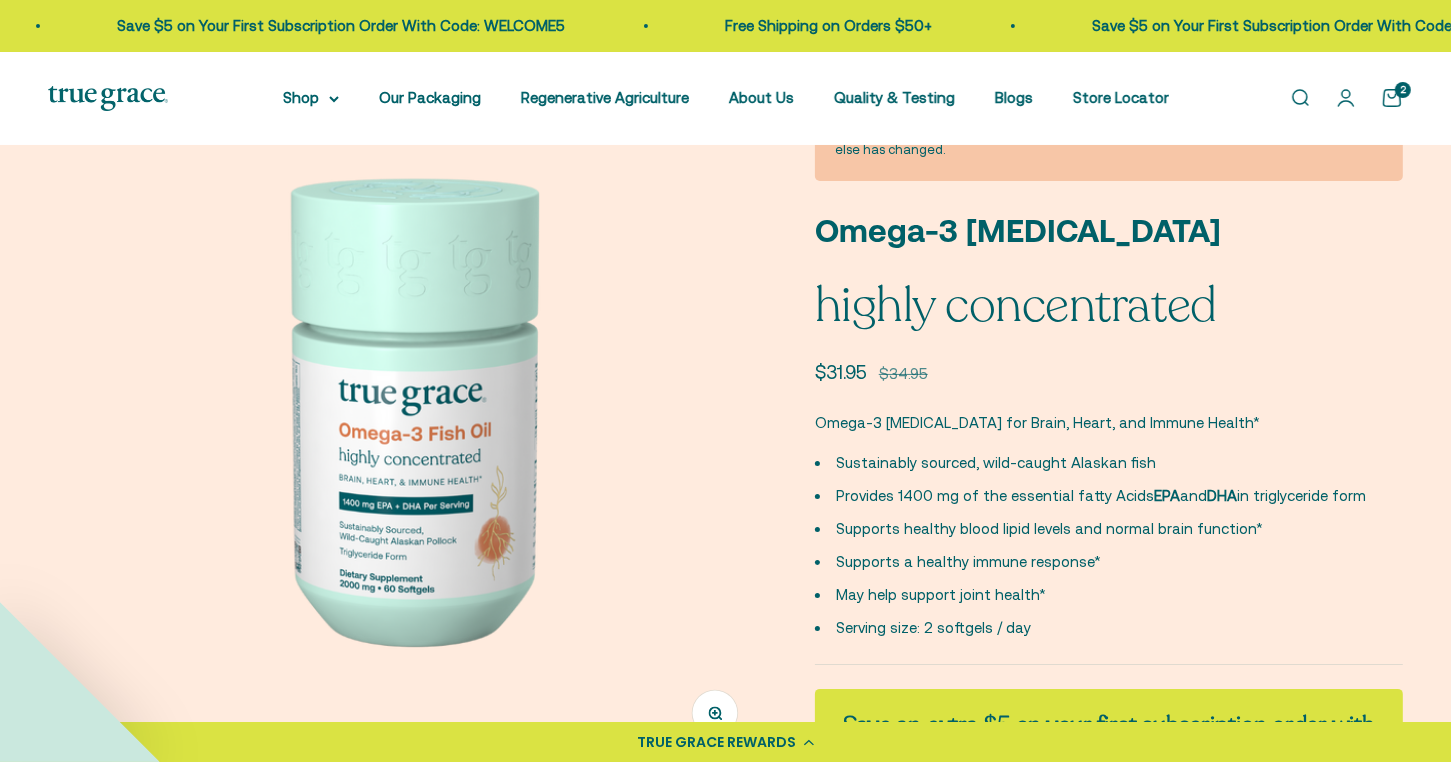 scroll, scrollTop: 147, scrollLeft: 0, axis: vertical 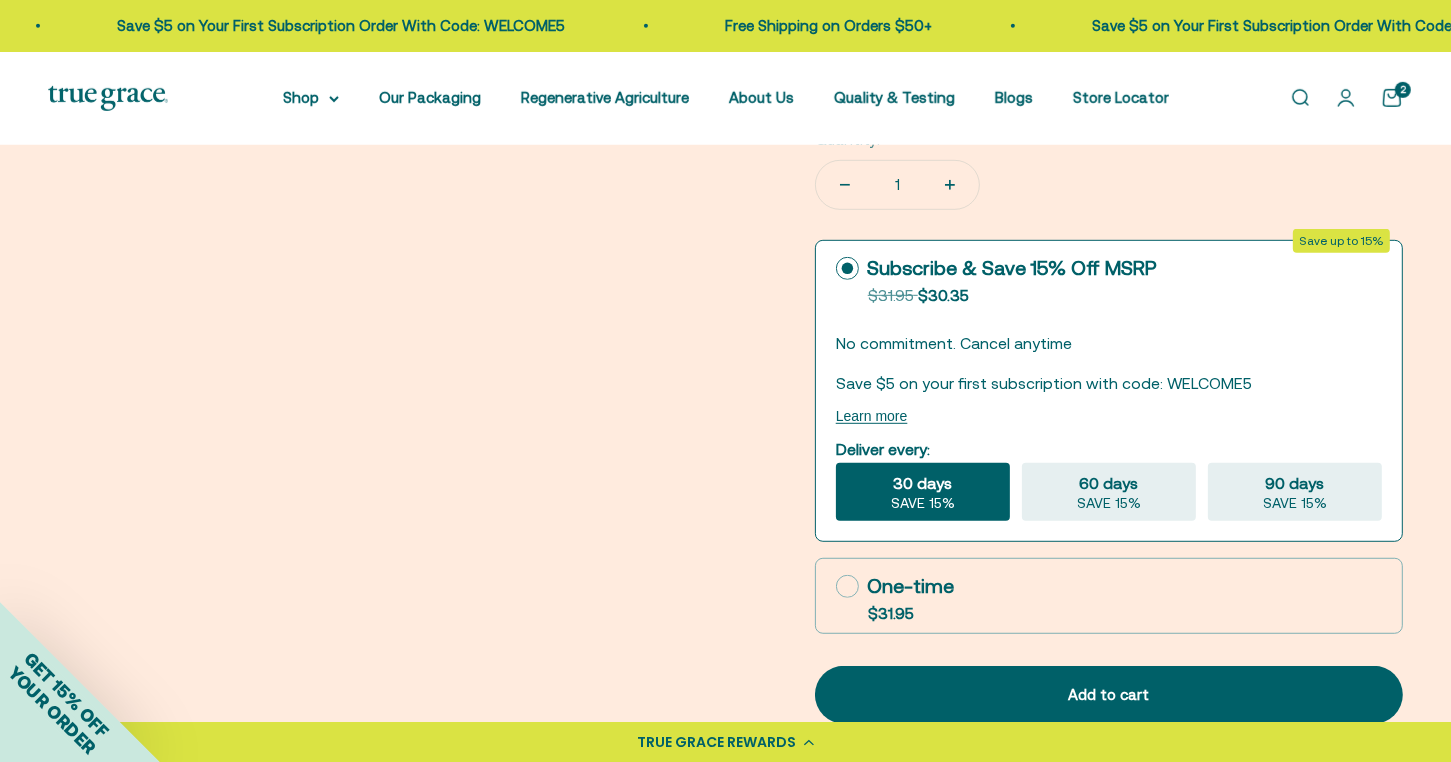 click 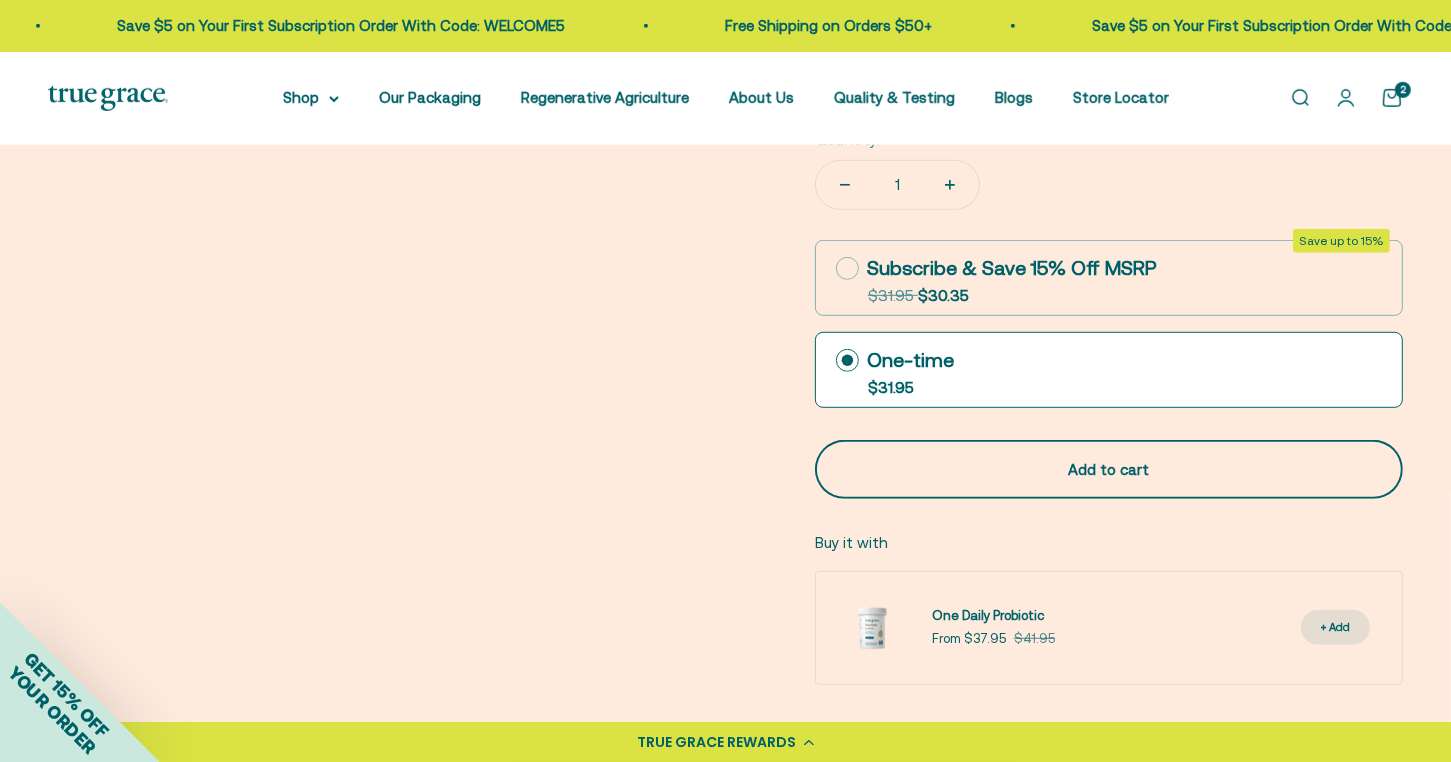click on "Add to cart" at bounding box center (1109, 470) 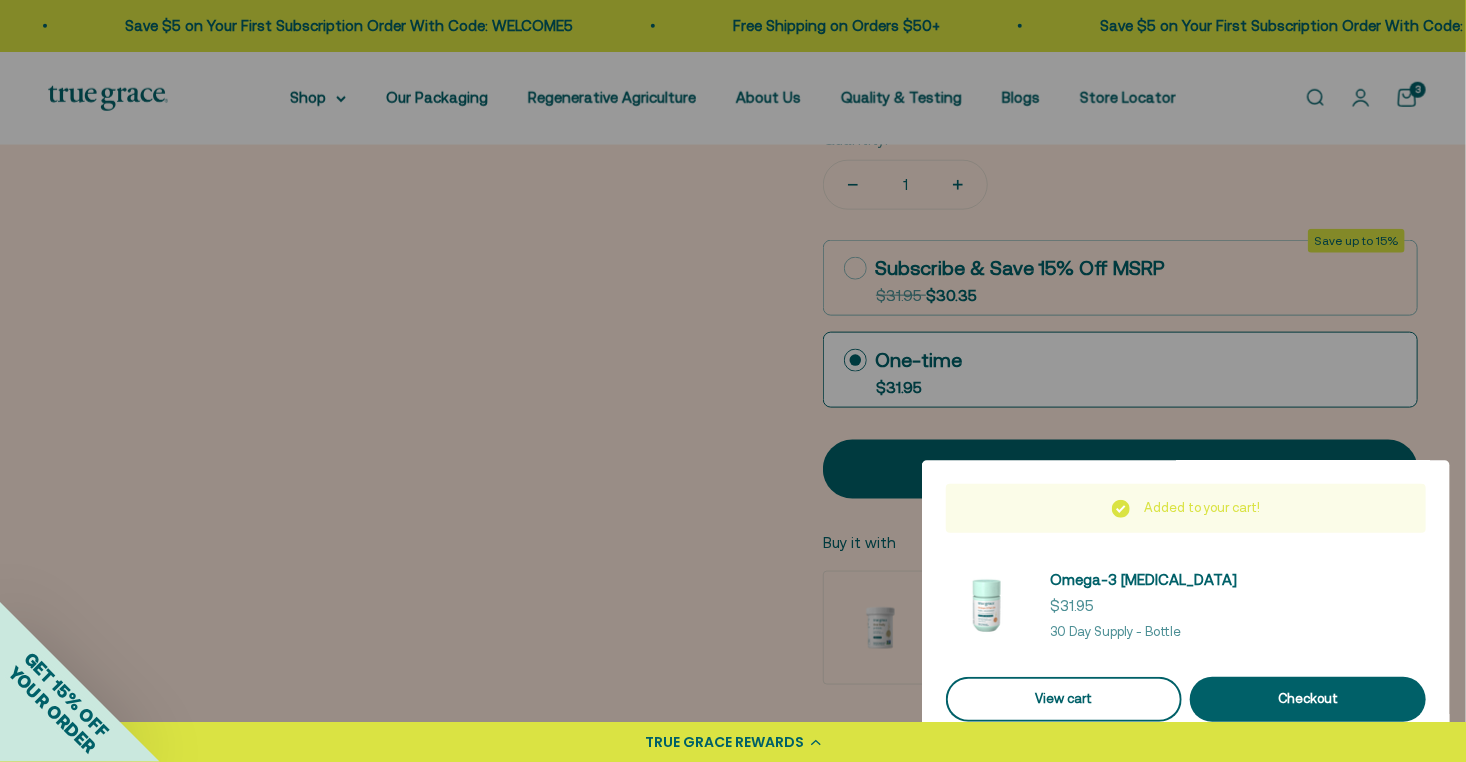 click on "View cart" at bounding box center [1064, 699] 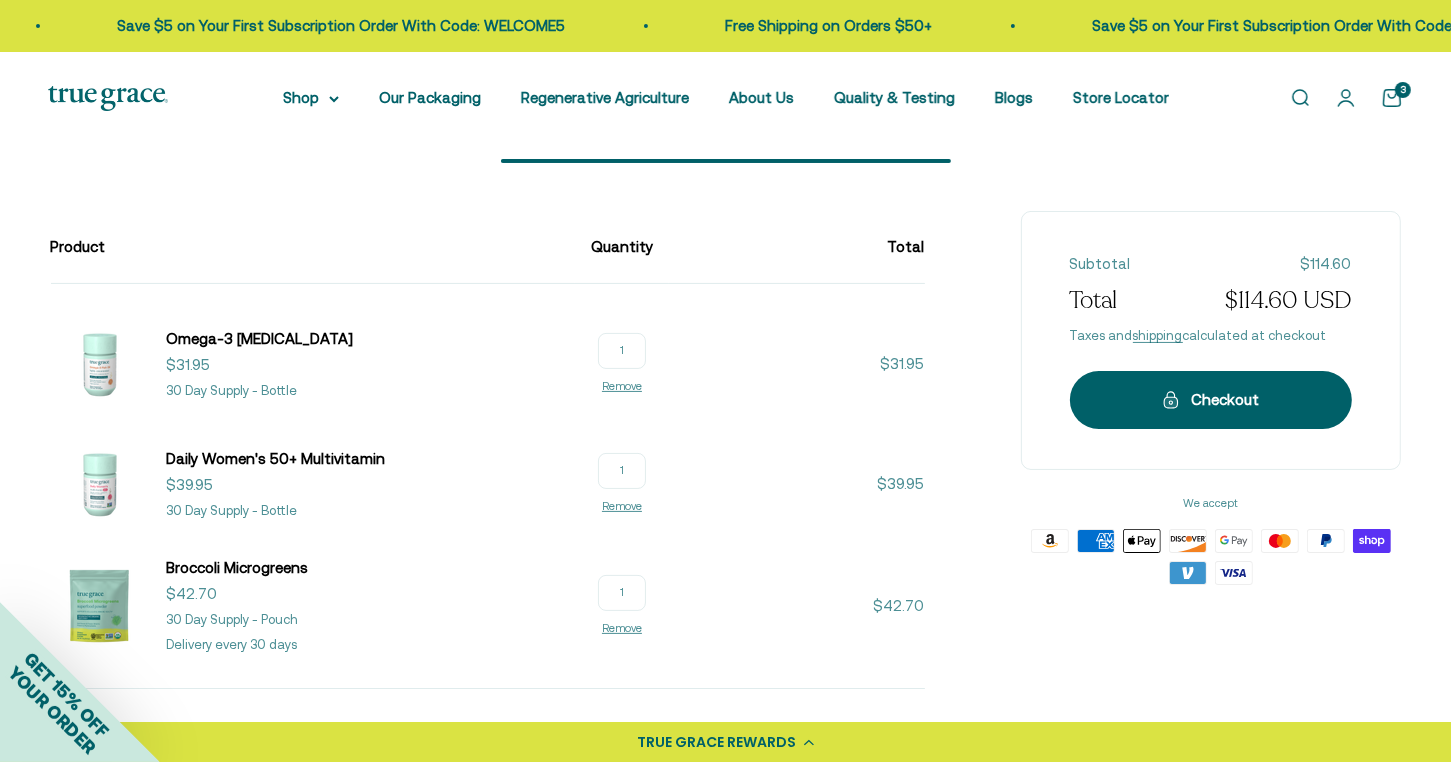 scroll, scrollTop: 176, scrollLeft: 0, axis: vertical 